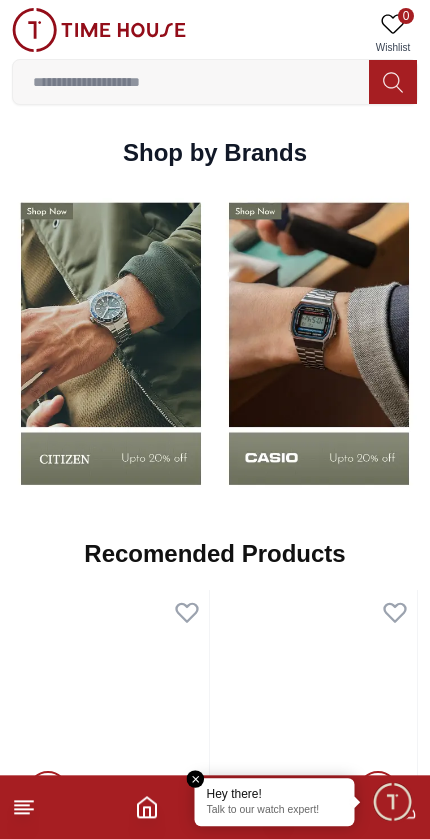 scroll, scrollTop: 1557, scrollLeft: 0, axis: vertical 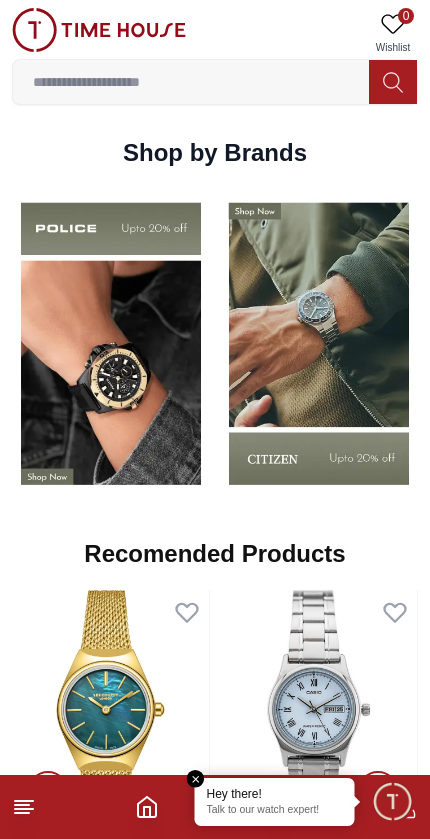 click at bounding box center [319, 343] 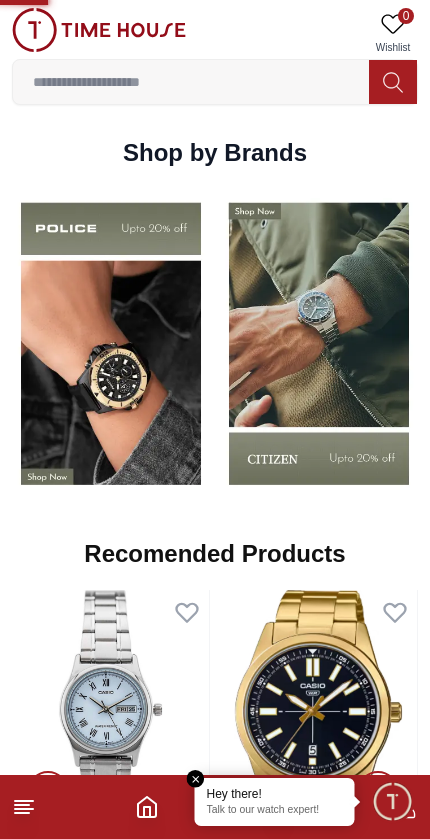 click on "[NUMBER]% Genuine products with International Warranty Shop From UAE | العربية | Currency | 0 Wishlist Help Our Stores My Account 0 Wishlist My Bag Best Sellers Discover the season’s latest trends with our newest drops View All 55% Ecstacy Women's Silver Dial Analog Watch - E23514-KBKS AED 212.00 AED 470.00 Add to cart 20% Tornado Cosmic Chrono Men's Green Dial Chronograph Watch - T22103-GBGH AED 728.00 AED 910.00 Add to cart 20% Tornado Aurora Nova Men's Black Dial Multi Function Watch - T23104-SBSBK AED 632.00 AED 790.00 Add to cart POLICE Men's Analog Black Dial Watch - PEWGD0022601 AED 1125.00 Add to cart 15% Tornado Men's Black Dial Analog Watch - T23105-SSHB AED 748.00 AED 880.00 Add to cart 20% Armani Exchange Geraldo Men's Analog Black Dial Watch - AX2812 AED 816.00 AED 1020.00 Add to cart 20% DUCATI PODIO Men's Black Dial Analog Watch - DTWGB0000401 AED 550.00 AED 688.00 Add to cart 20% CASIO Men's Digital Gold Dial Watch - AE-1200WH-1B AED 140.00 AED 175.00 Add to cart 20% AED 660.00 15%" at bounding box center [215, 1117] 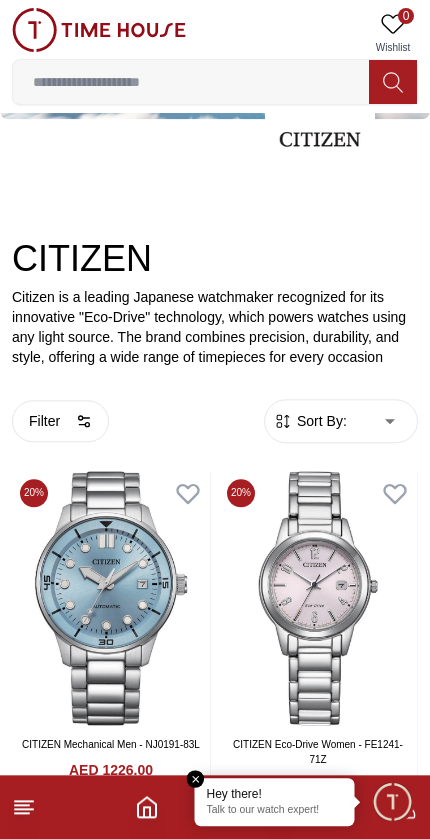 scroll, scrollTop: 0, scrollLeft: 0, axis: both 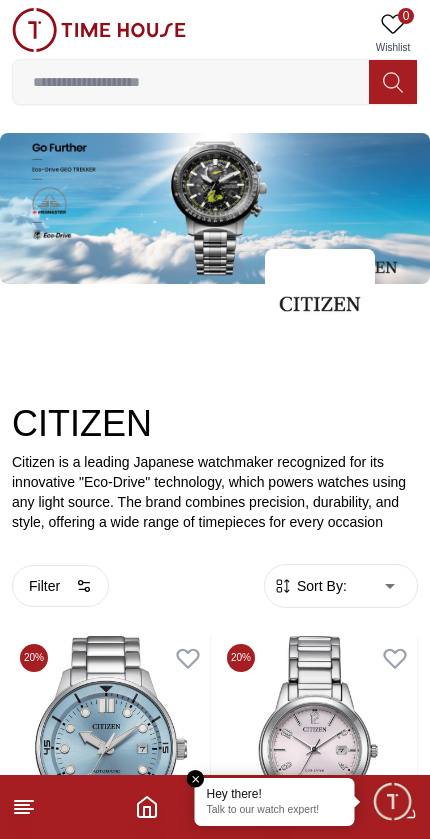 click on "Sort By:" at bounding box center [320, 586] 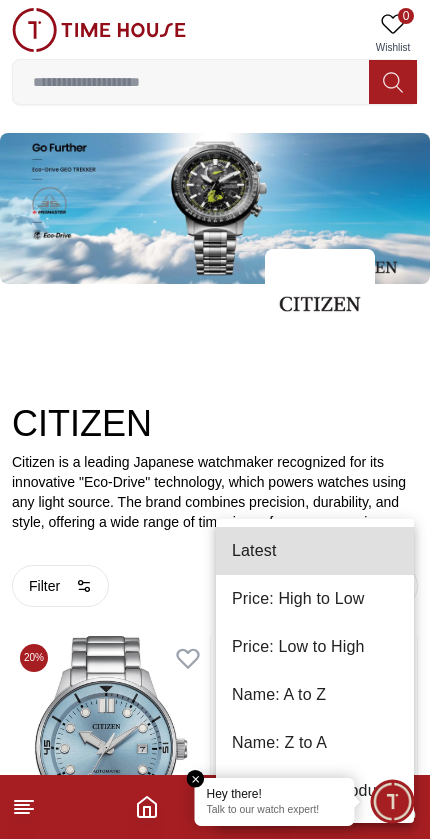 click on "Price: Low to High" at bounding box center (315, 647) 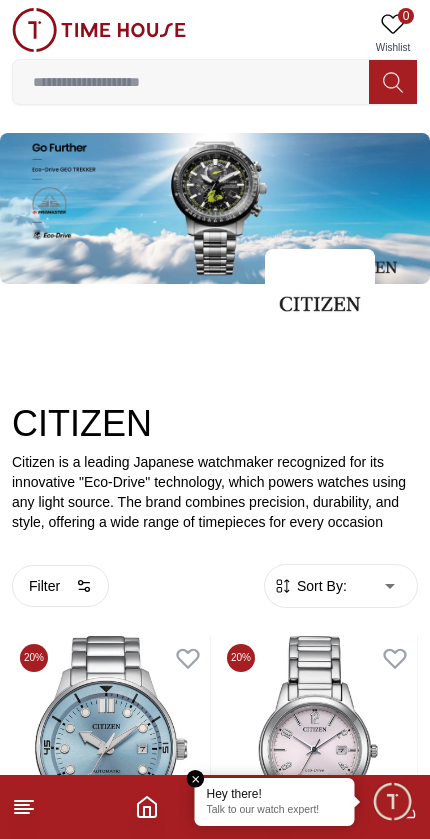 type on "*" 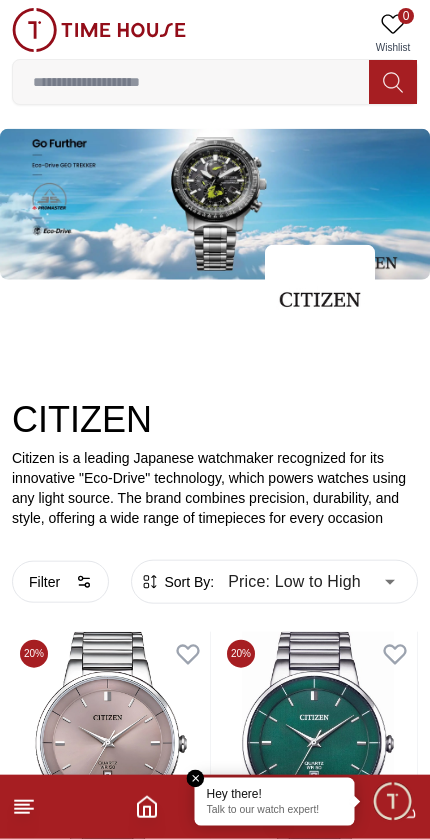 scroll, scrollTop: 0, scrollLeft: 0, axis: both 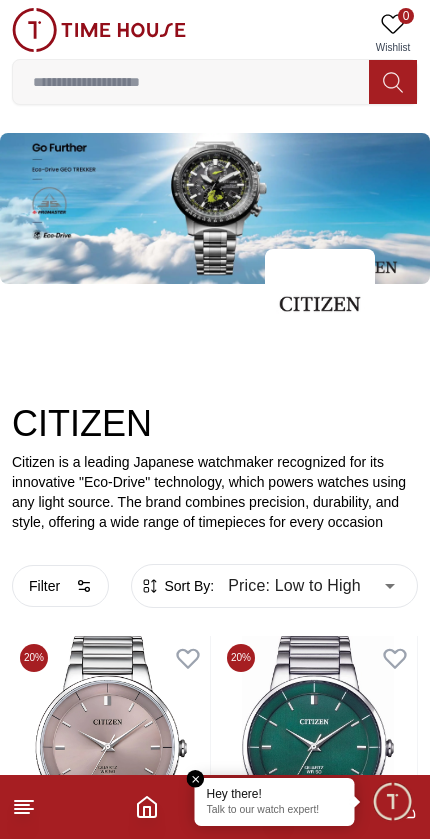 click 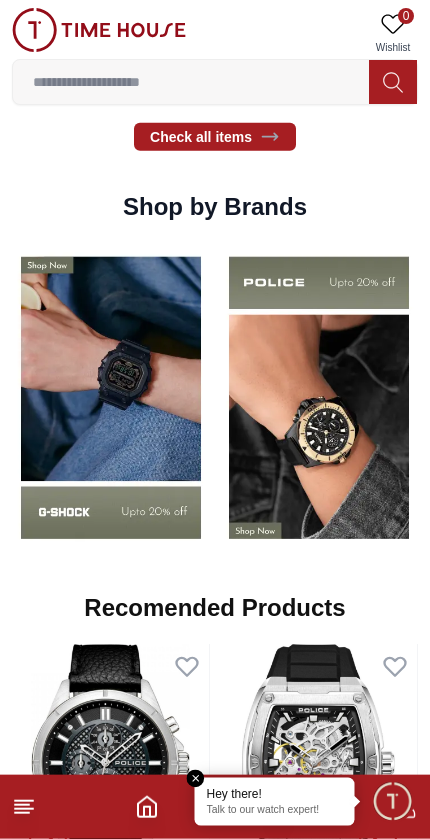 scroll, scrollTop: 1504, scrollLeft: 0, axis: vertical 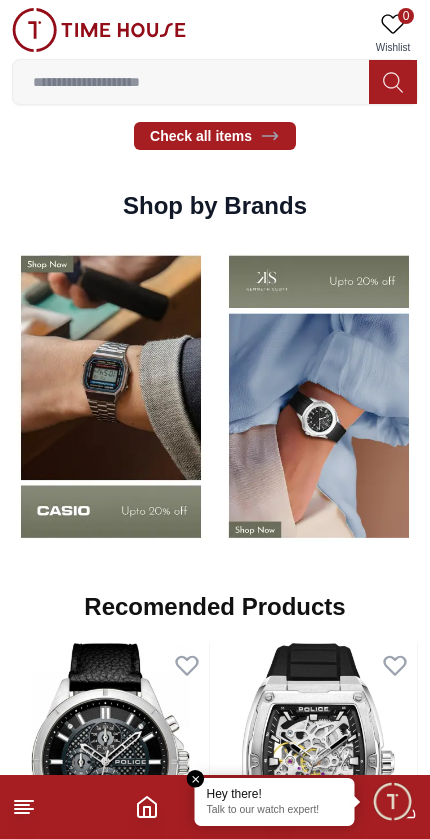 click at bounding box center (319, 396) 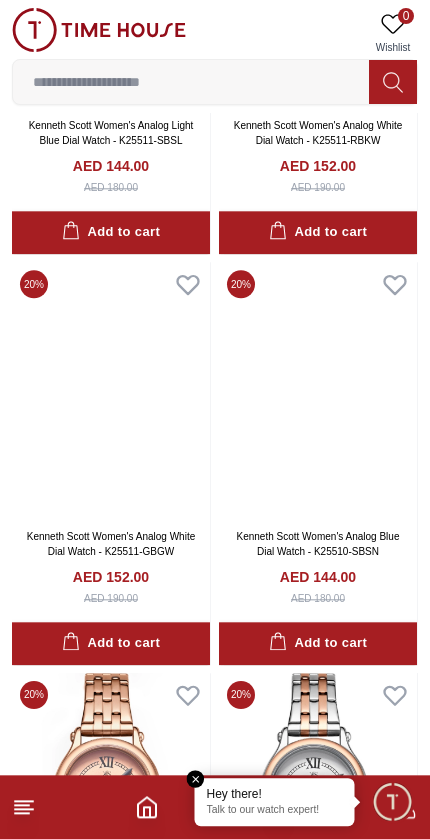 scroll, scrollTop: 2104, scrollLeft: 0, axis: vertical 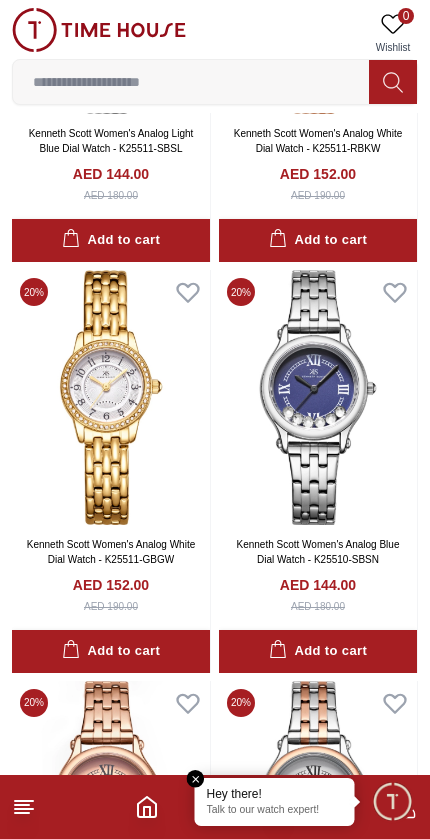 click at bounding box center [111, 808] 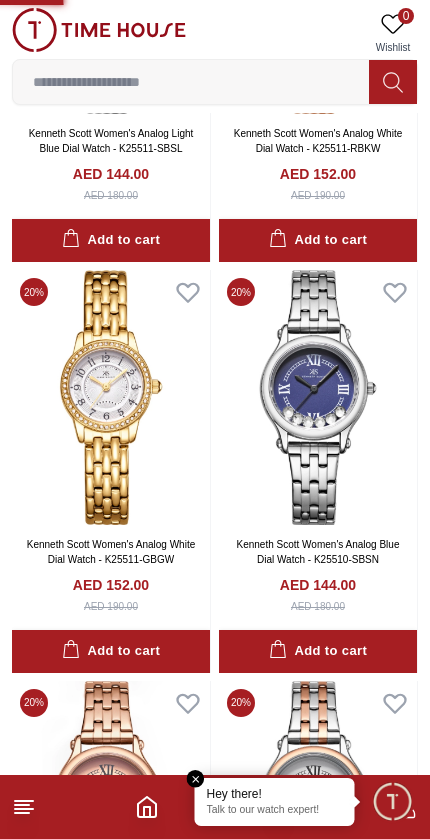scroll, scrollTop: 0, scrollLeft: 0, axis: both 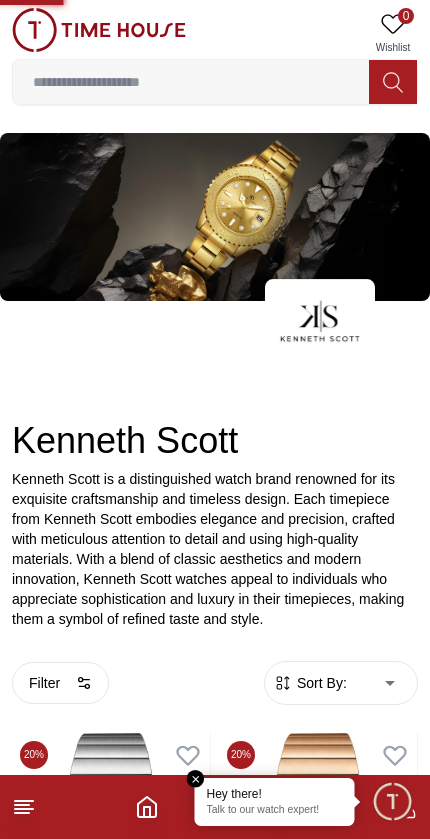 click on "Hey there! Talk to our watch expert!" at bounding box center (275, 802) 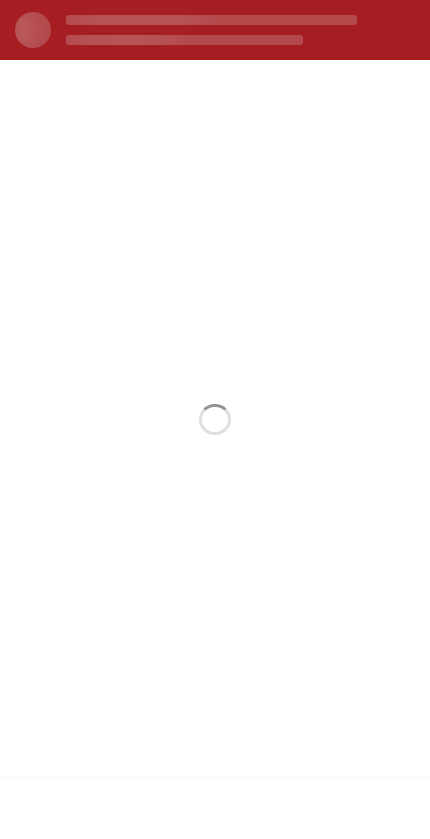 scroll, scrollTop: 0, scrollLeft: 0, axis: both 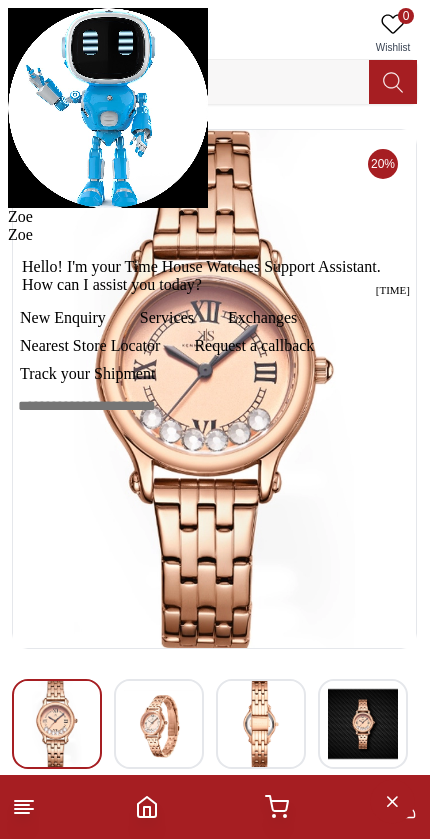click at bounding box center [8, 8] 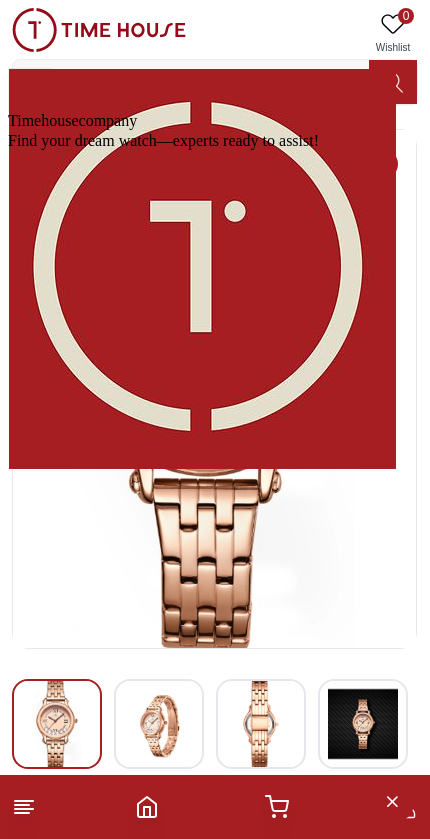 click at bounding box center (8, 8) 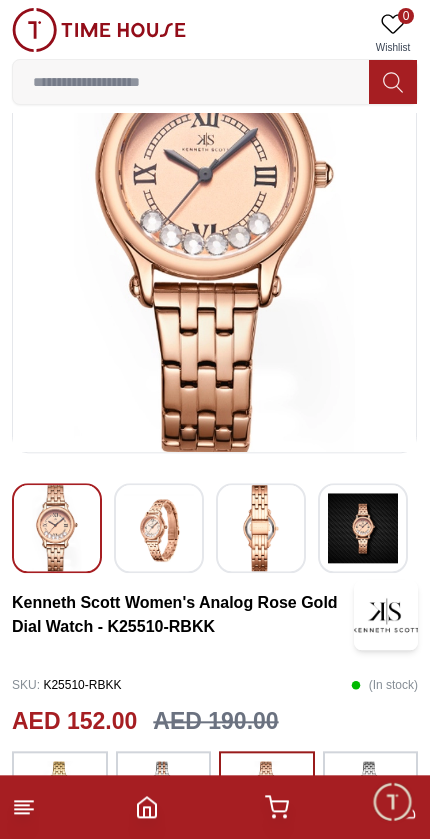 scroll, scrollTop: 196, scrollLeft: 0, axis: vertical 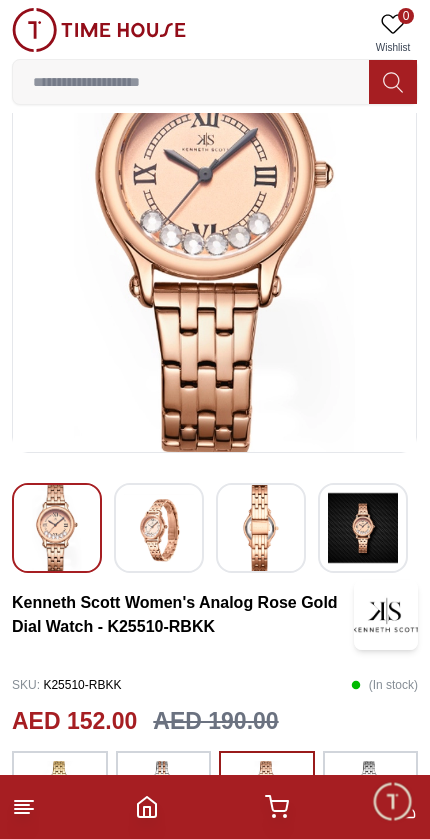 click at bounding box center (392, 801) 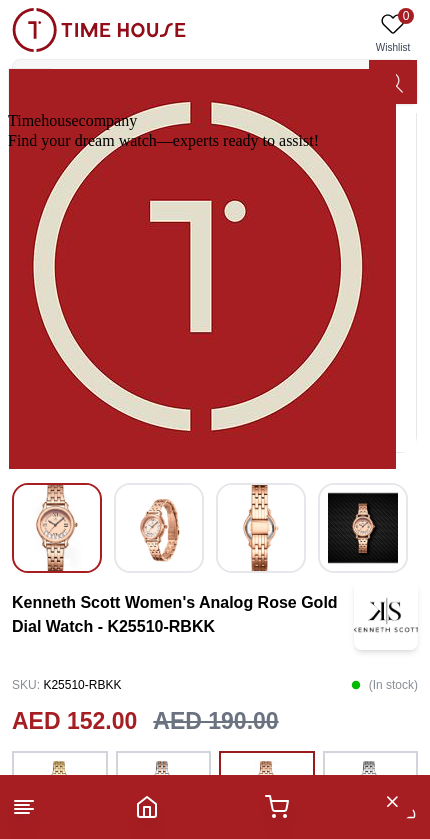 click at bounding box center (8, 8) 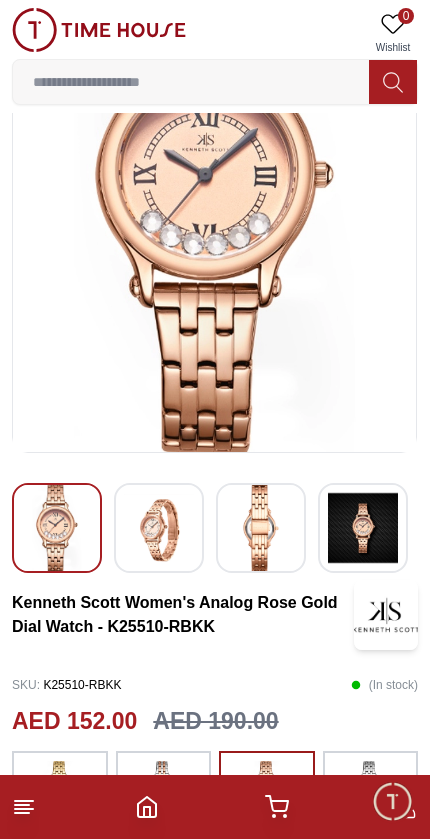 click 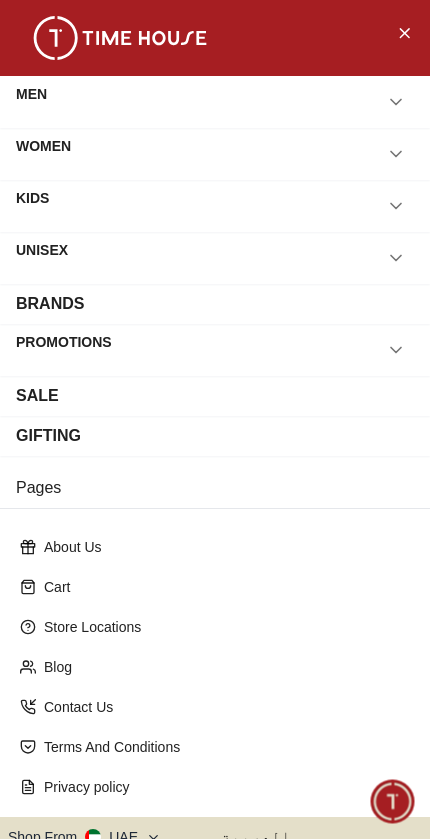 click on "SALE" at bounding box center (215, 396) 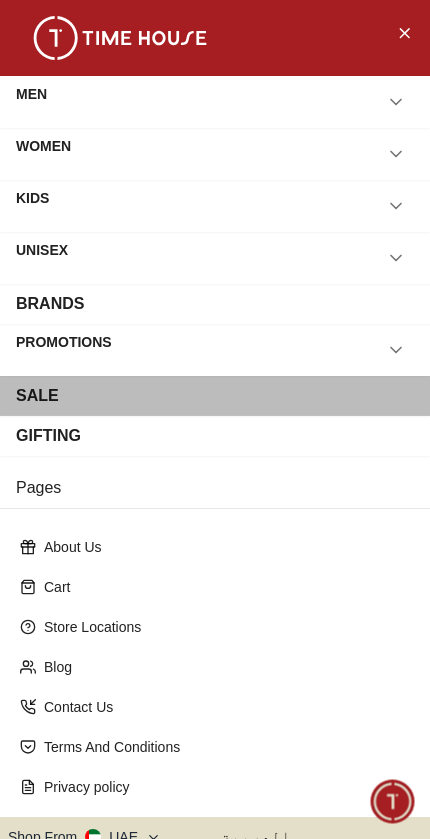 click on "SALE" at bounding box center [37, 396] 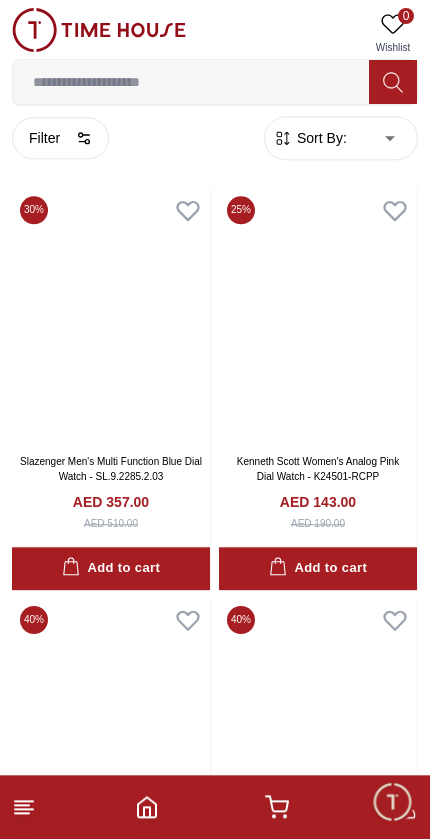 scroll, scrollTop: 195, scrollLeft: 0, axis: vertical 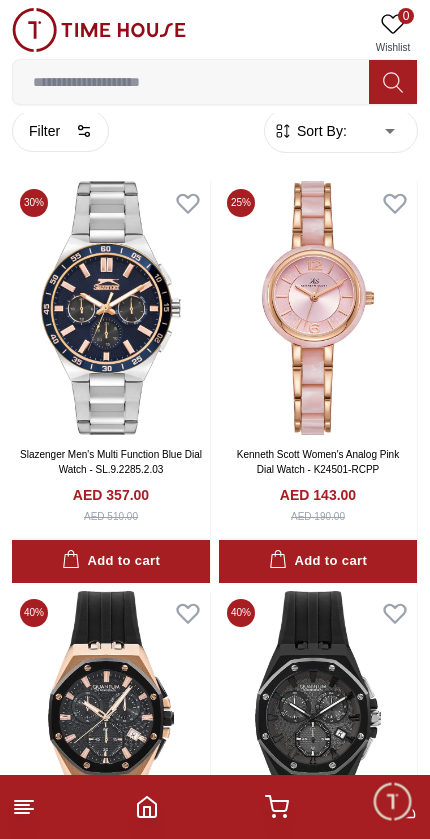 click at bounding box center (111, 308) 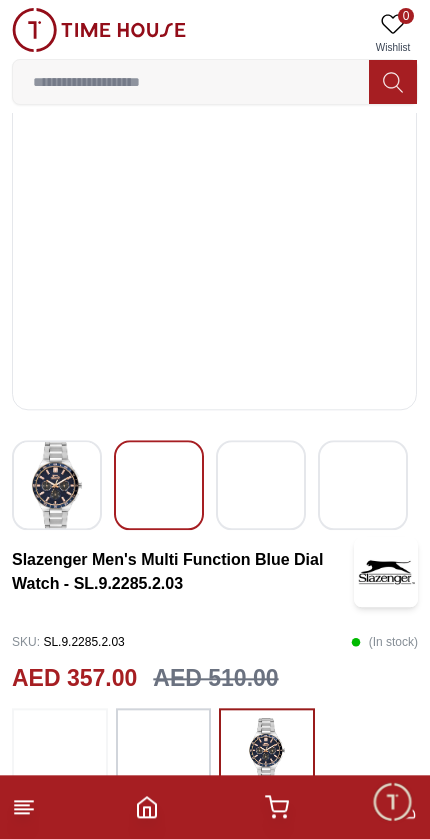 scroll, scrollTop: 236, scrollLeft: 0, axis: vertical 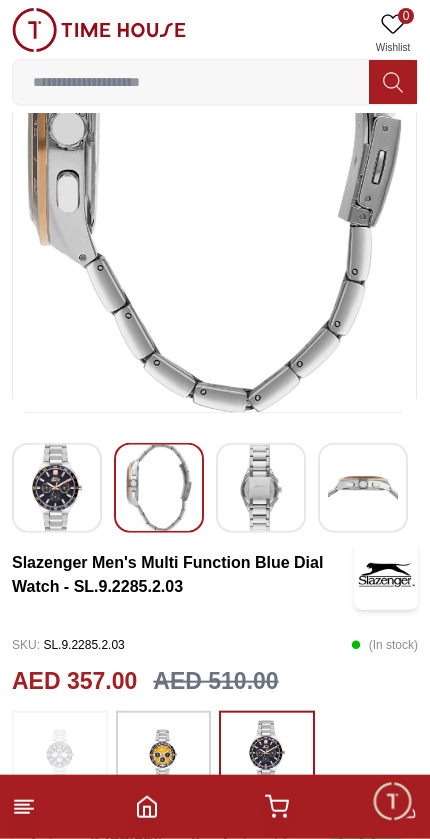 click 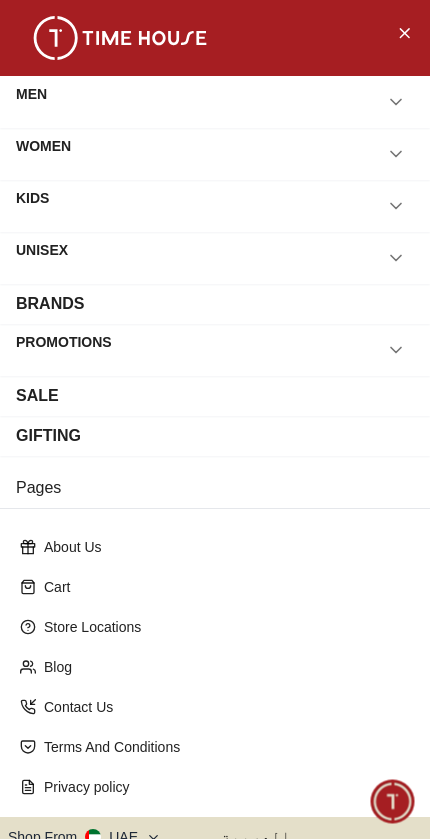 click 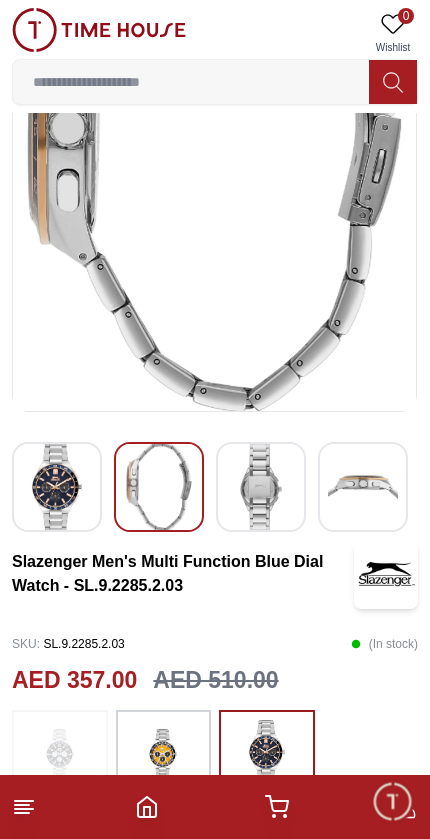 click 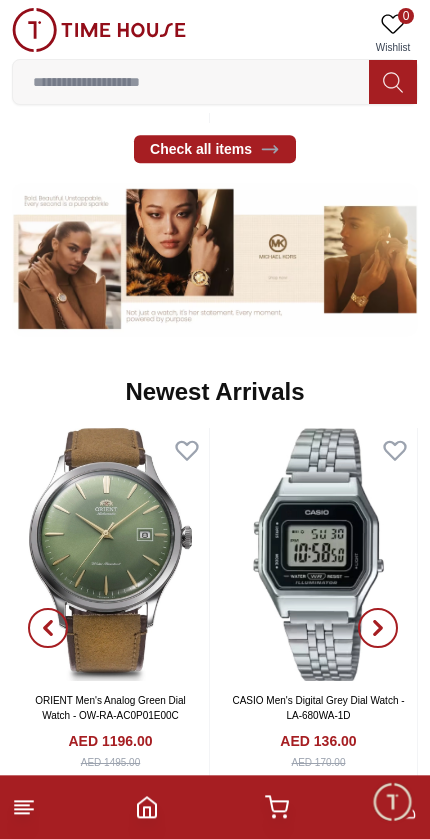 scroll, scrollTop: 784, scrollLeft: 0, axis: vertical 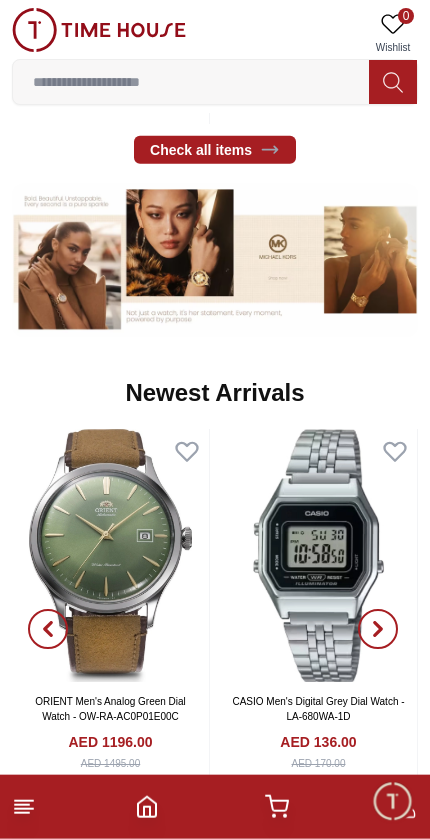 click 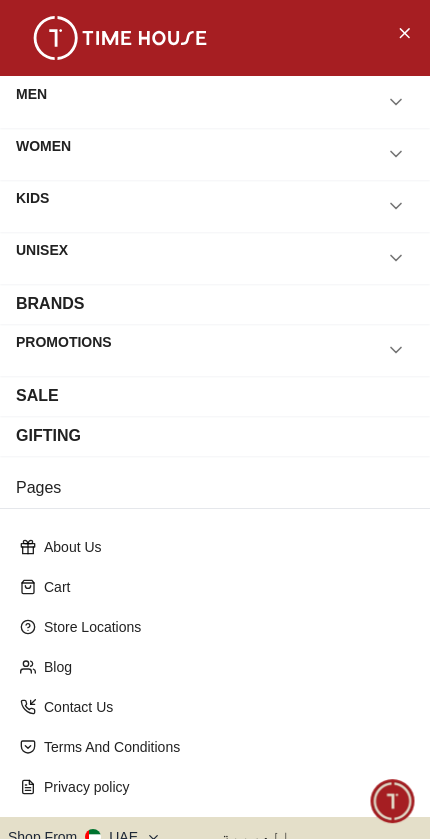 scroll, scrollTop: 785, scrollLeft: 0, axis: vertical 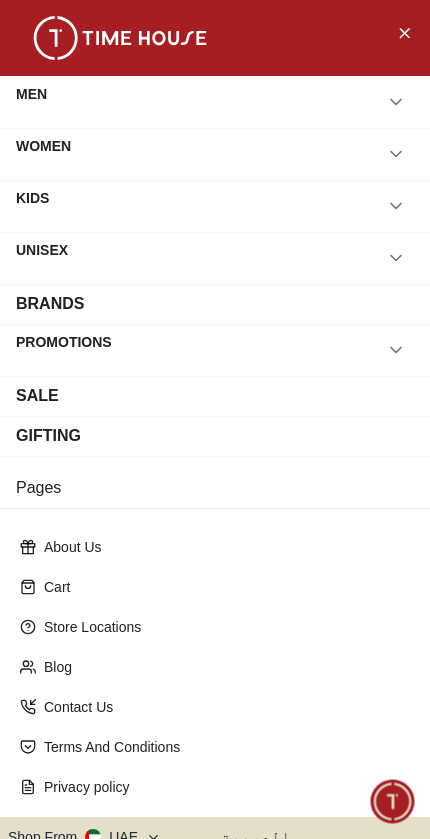 click on "BRANDS" at bounding box center [215, 304] 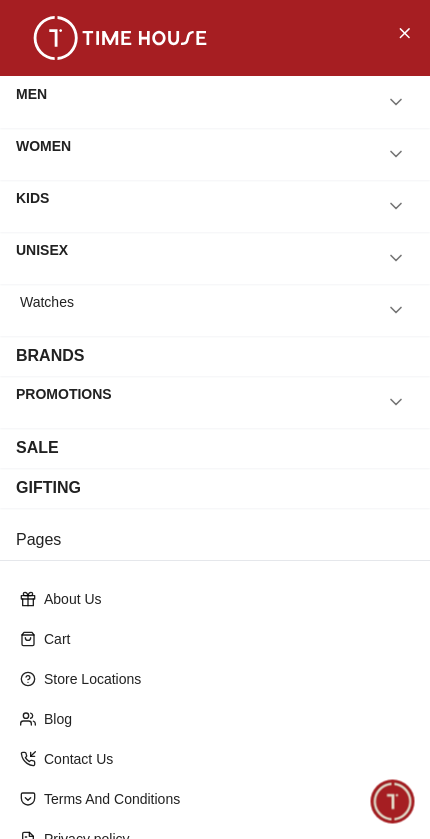 click 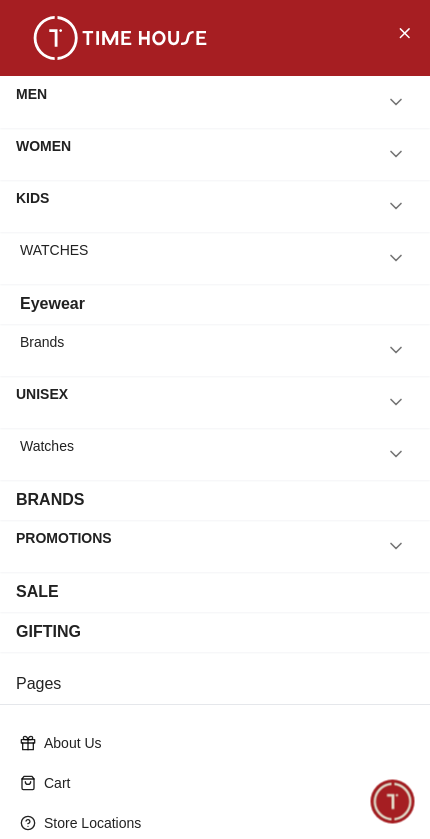 click 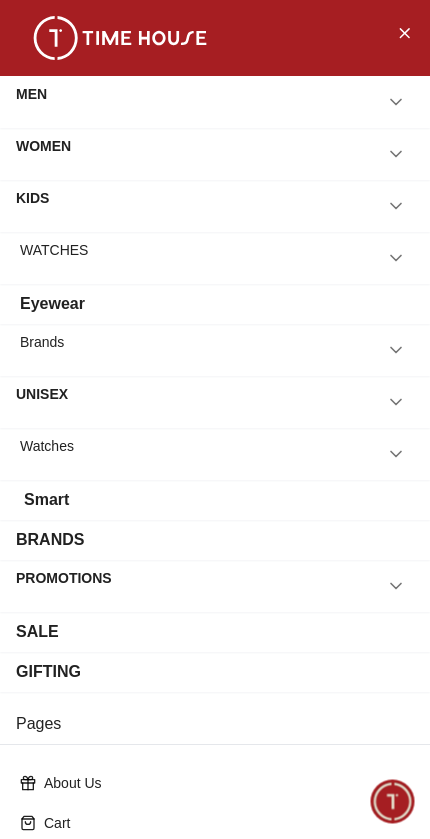 click at bounding box center (396, 454) 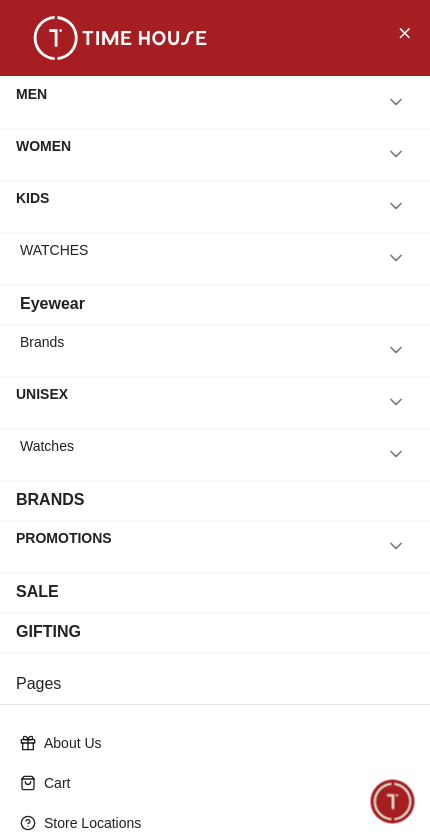 click 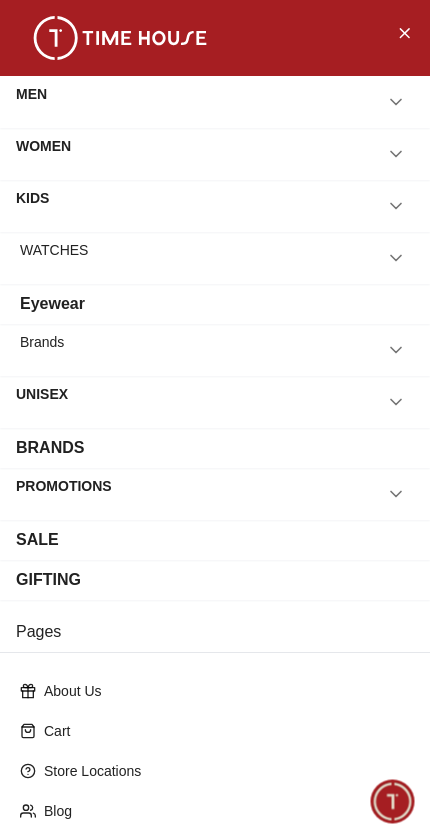 click on "Brands" at bounding box center [215, 350] 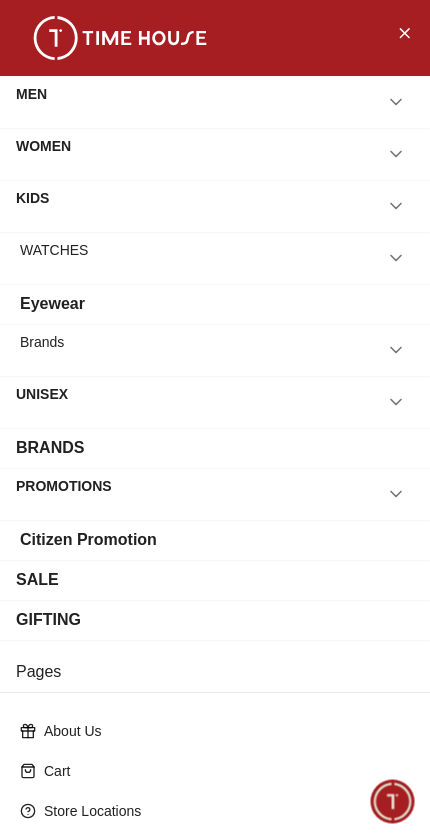 click on "PROMOTIONS" at bounding box center (215, 494) 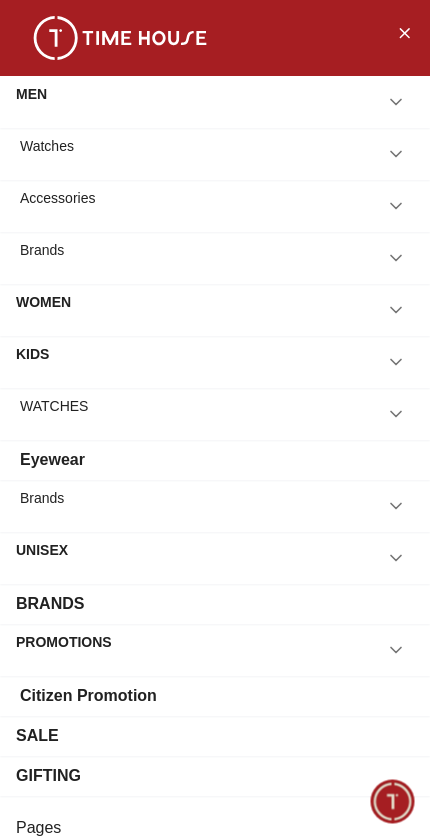 click on "Accessories" at bounding box center (57, 206) 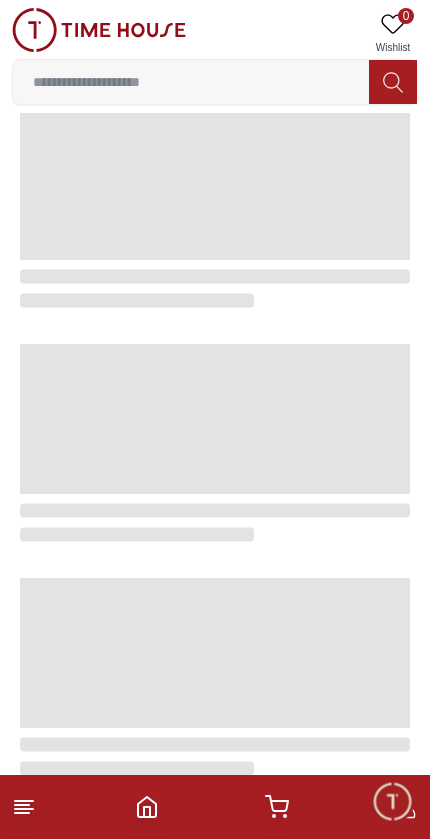 scroll, scrollTop: 0, scrollLeft: 0, axis: both 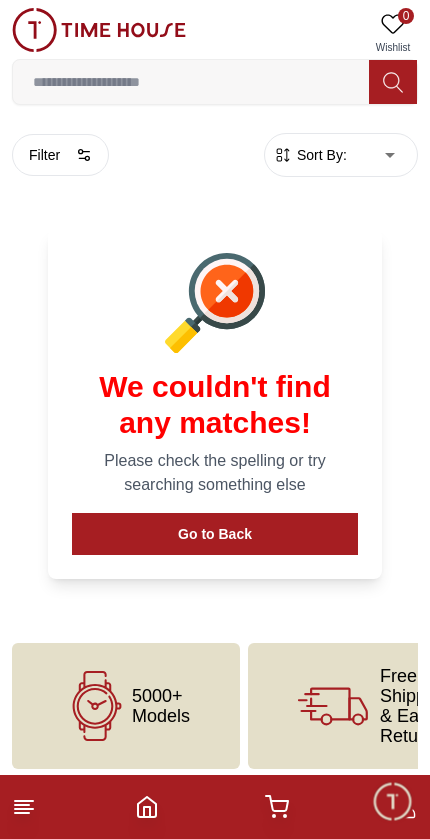 click on "Go to Back" at bounding box center (215, 534) 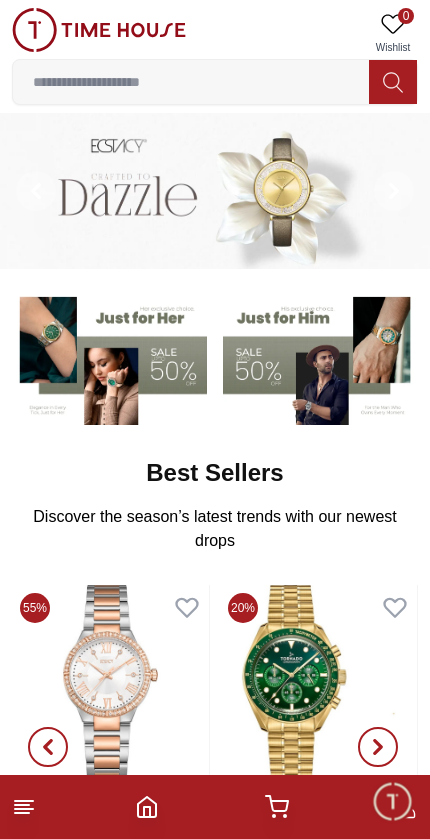scroll, scrollTop: 785, scrollLeft: 0, axis: vertical 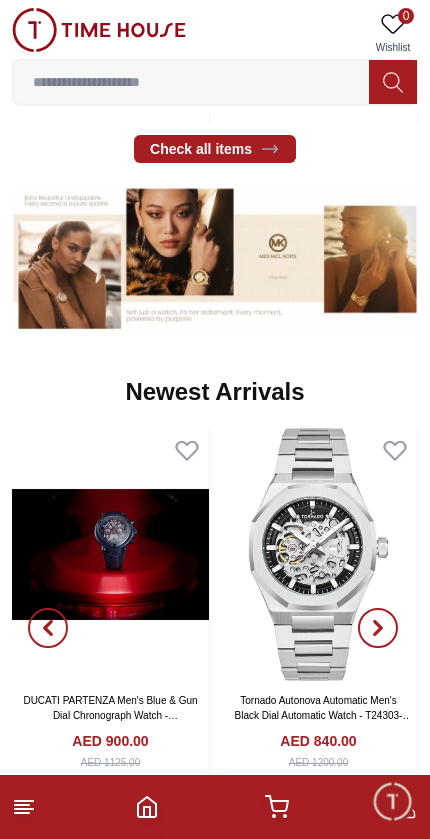 click 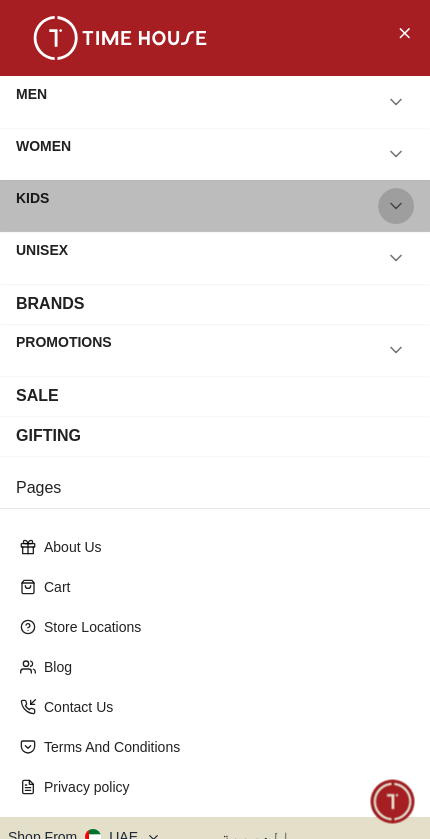 click 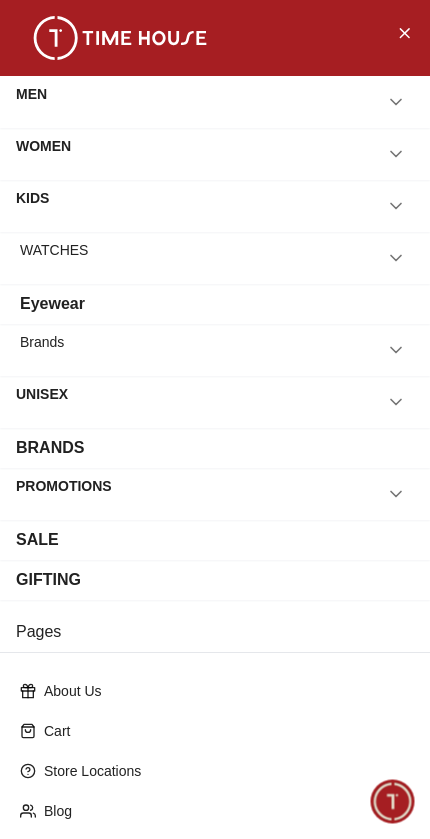 click 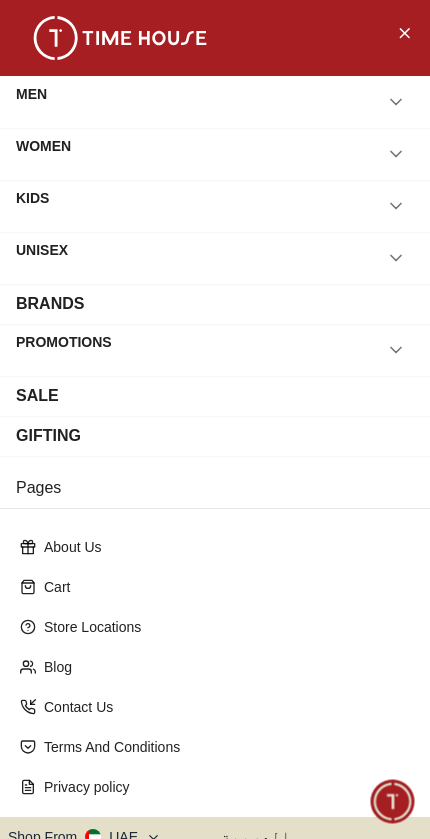 click 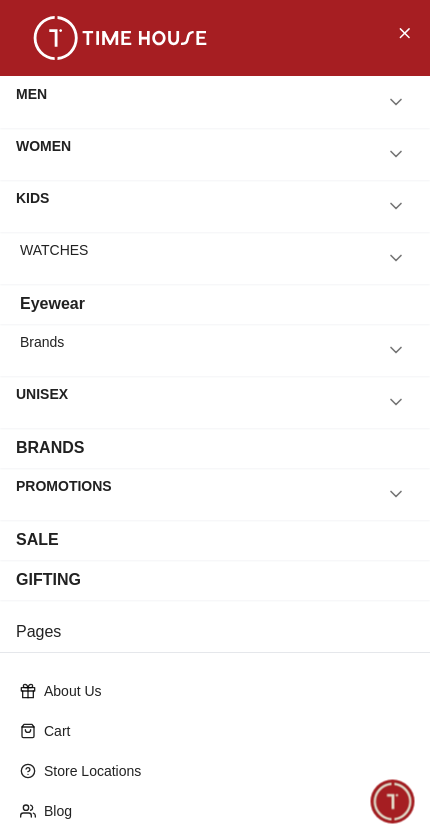 click on "Eyewear" at bounding box center (215, 304) 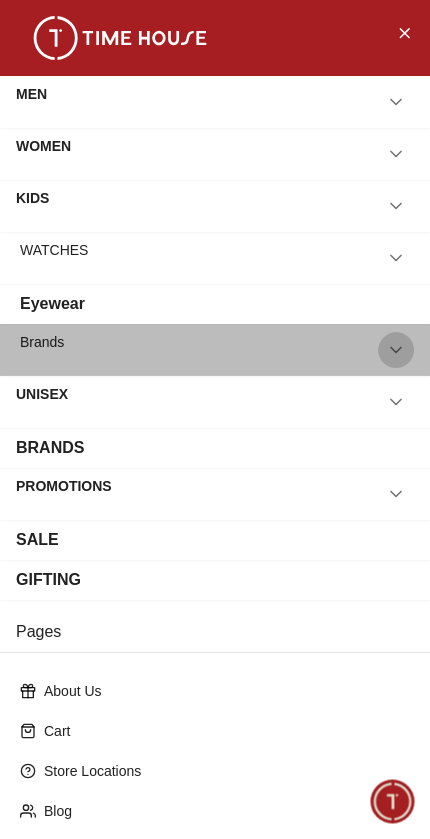 click 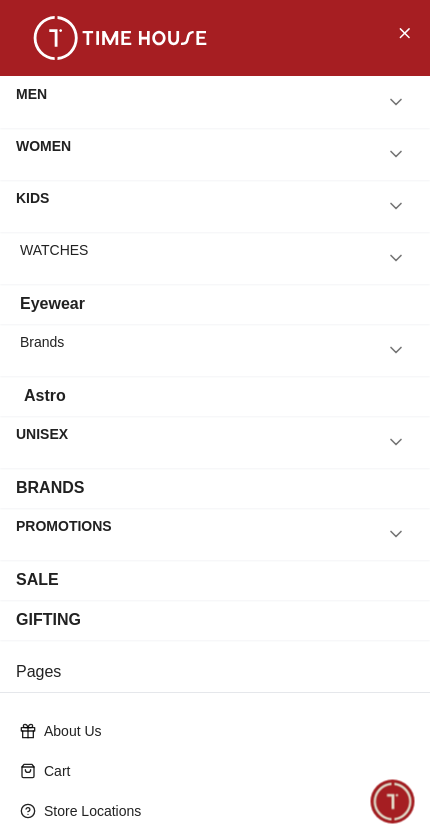 click on "Brands" at bounding box center [42, 350] 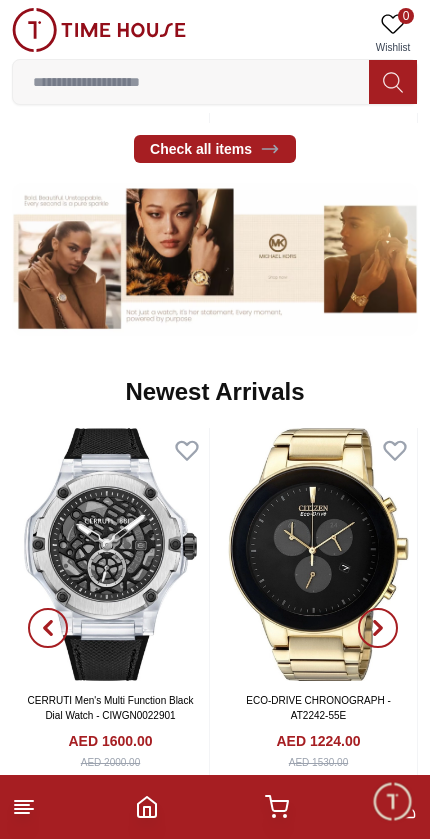 scroll, scrollTop: 0, scrollLeft: 0, axis: both 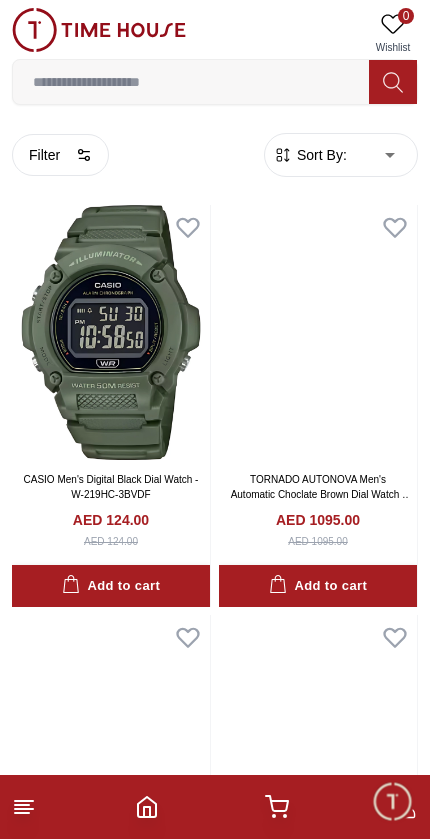 click 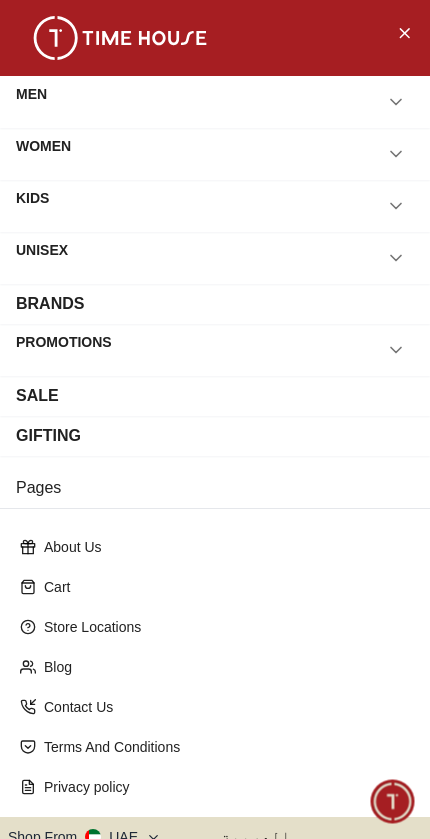 scroll, scrollTop: 0, scrollLeft: 0, axis: both 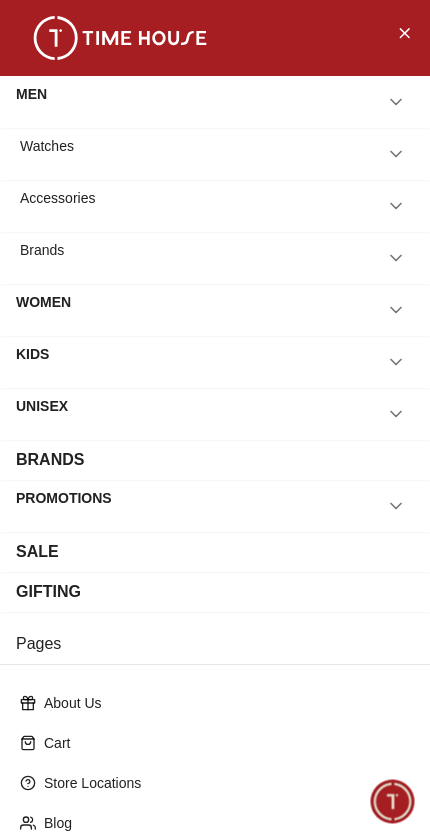 click on "Brands" at bounding box center [42, 258] 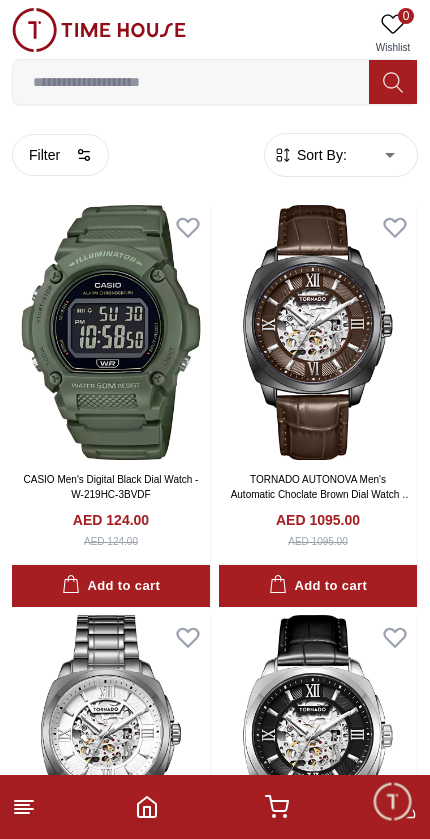 click 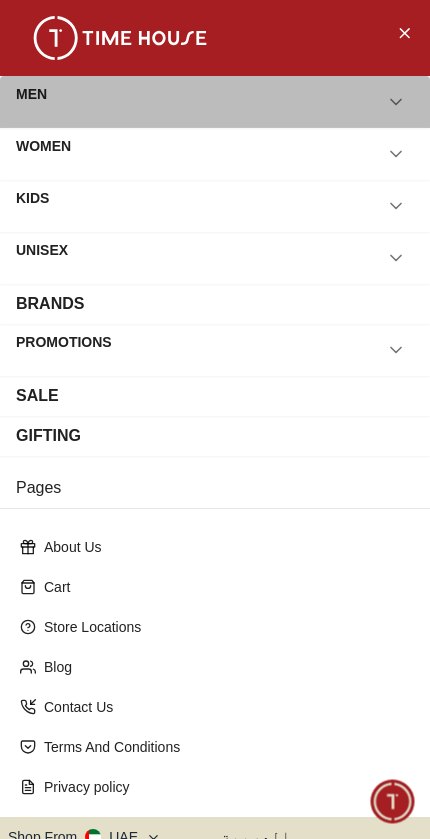 click on "MEN" at bounding box center [31, 102] 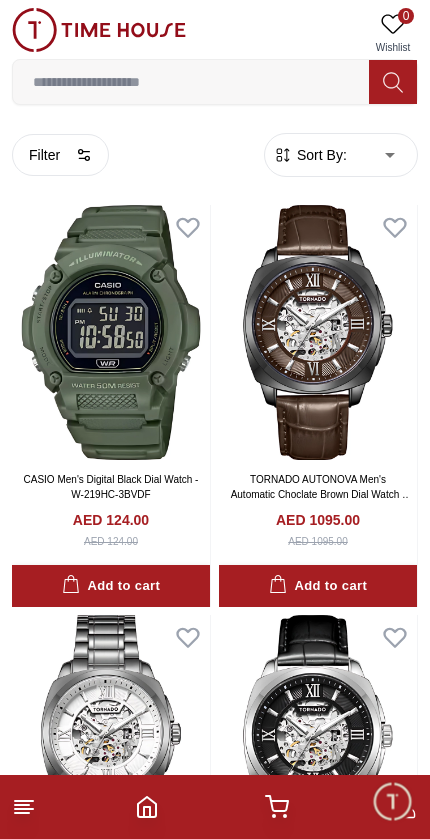 click on "Filter" at bounding box center (60, 155) 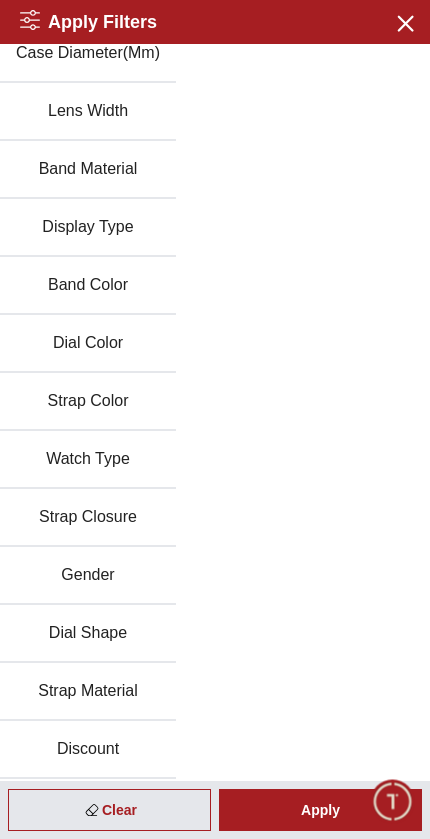 scroll, scrollTop: 367, scrollLeft: 0, axis: vertical 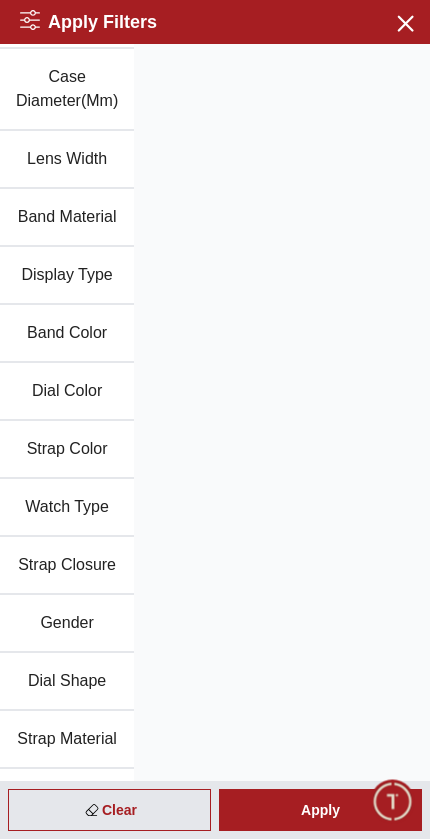 click on "Strap Material" at bounding box center (67, 740) 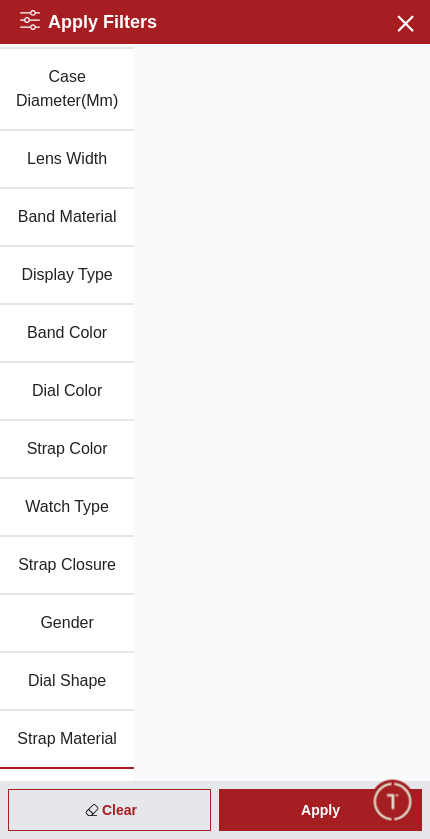 click on "Gender" at bounding box center (67, 624) 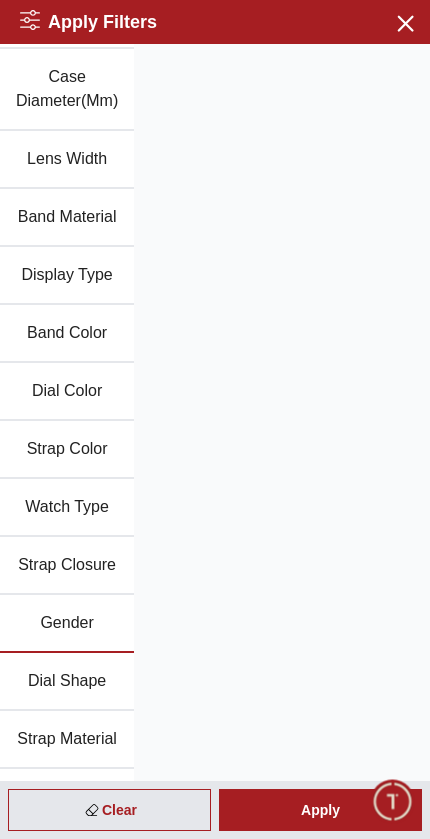 click on "Apply" at bounding box center (320, 810) 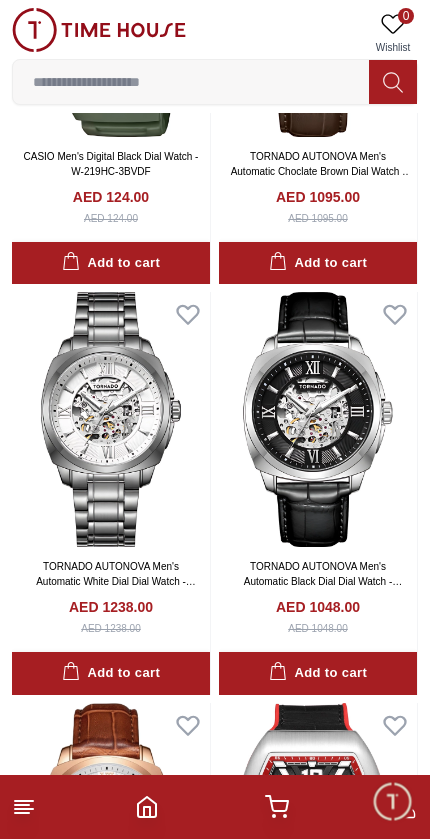 scroll, scrollTop: 320, scrollLeft: 0, axis: vertical 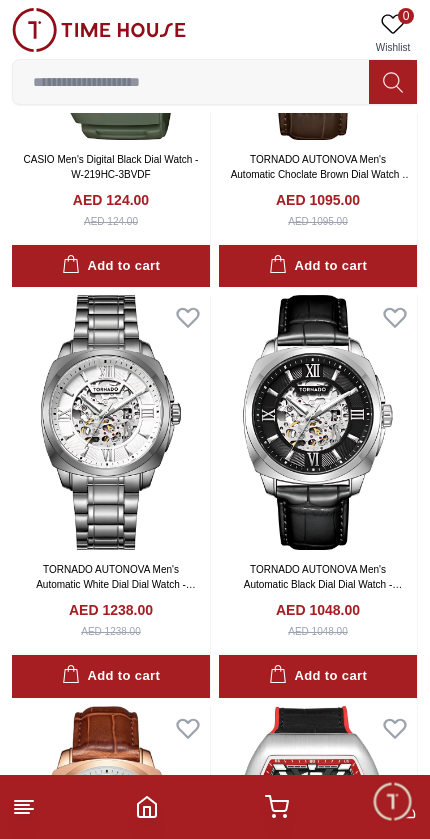 click at bounding box center [99, 30] 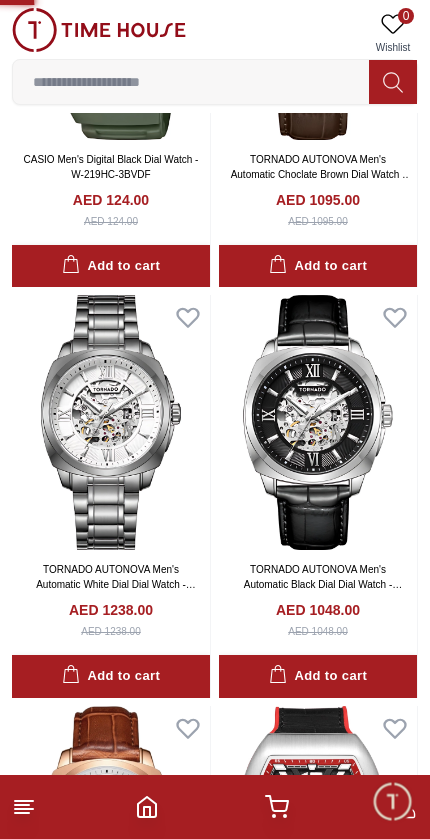 scroll, scrollTop: 0, scrollLeft: 0, axis: both 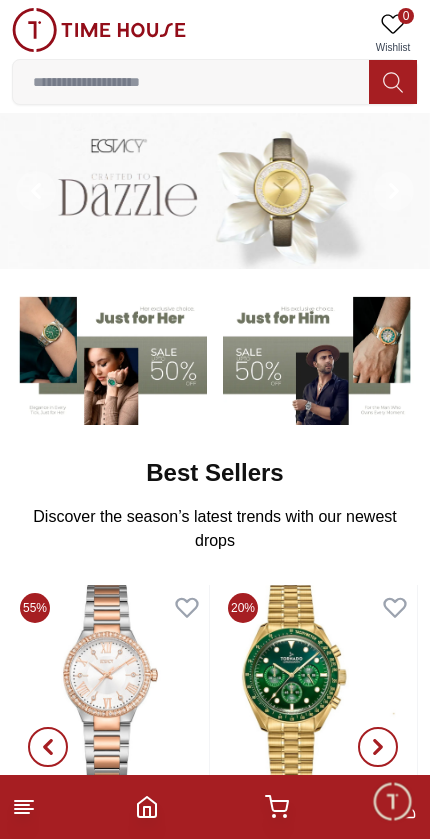 click 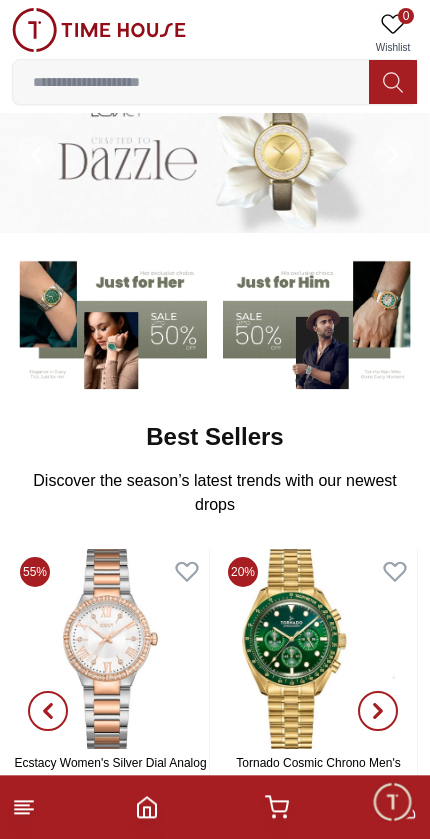 scroll, scrollTop: 64, scrollLeft: 0, axis: vertical 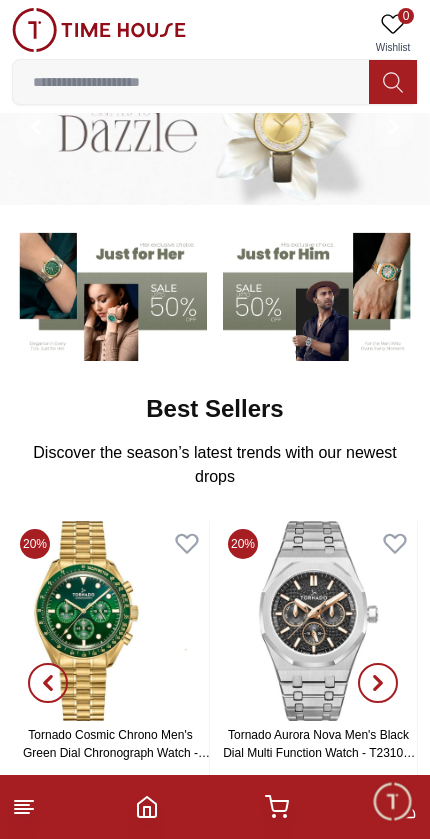 click at bounding box center [392, 801] 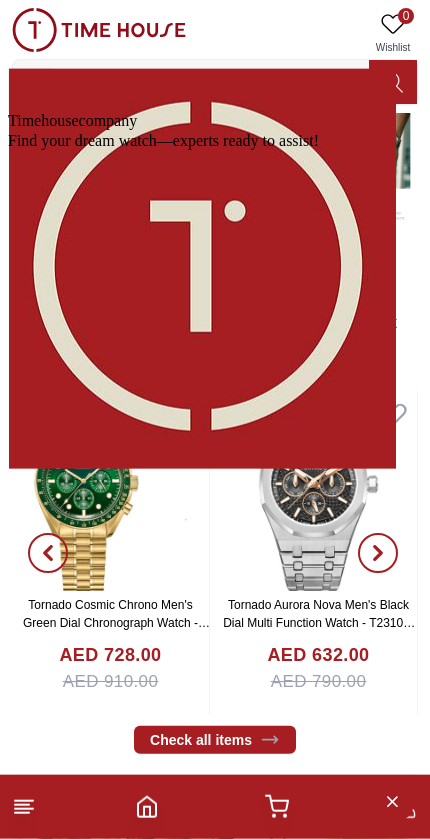scroll, scrollTop: 197, scrollLeft: 0, axis: vertical 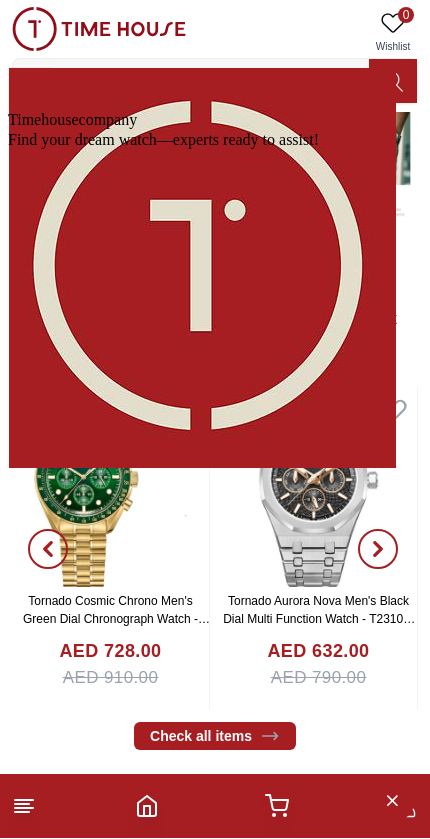 click at bounding box center (8, 7) 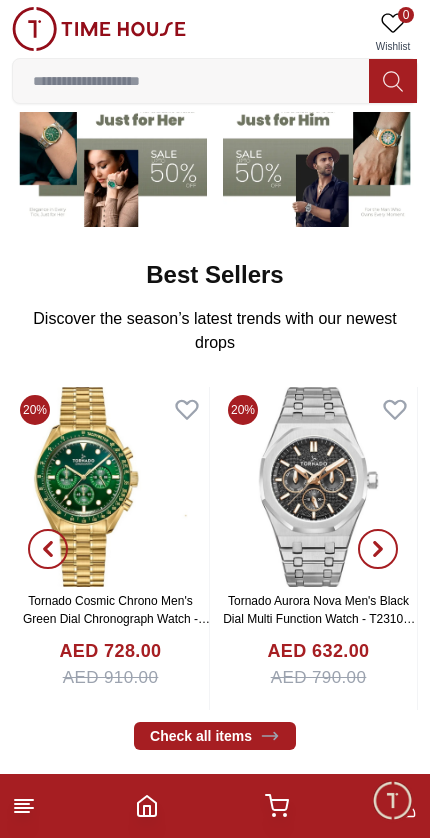 scroll, scrollTop: 198, scrollLeft: 0, axis: vertical 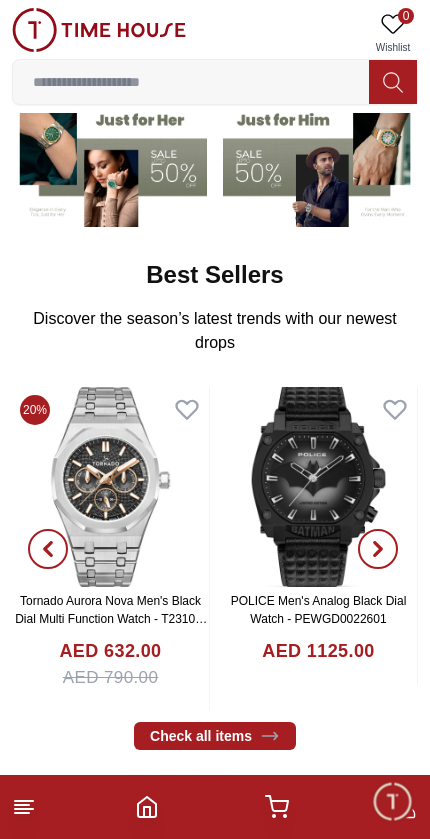 click 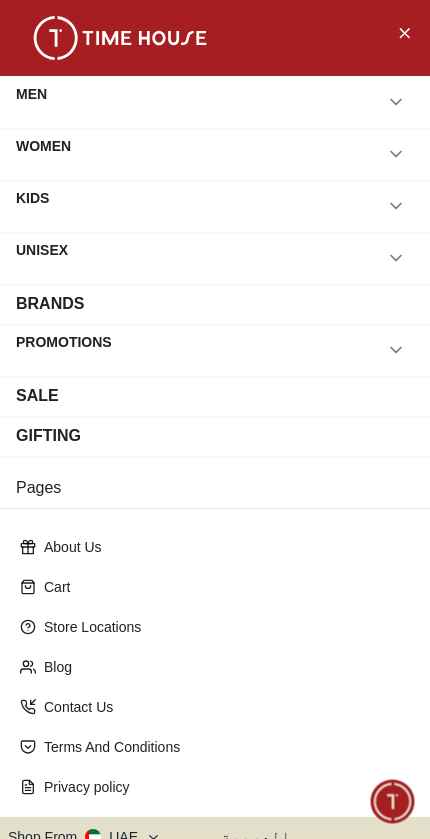 scroll, scrollTop: 0, scrollLeft: 0, axis: both 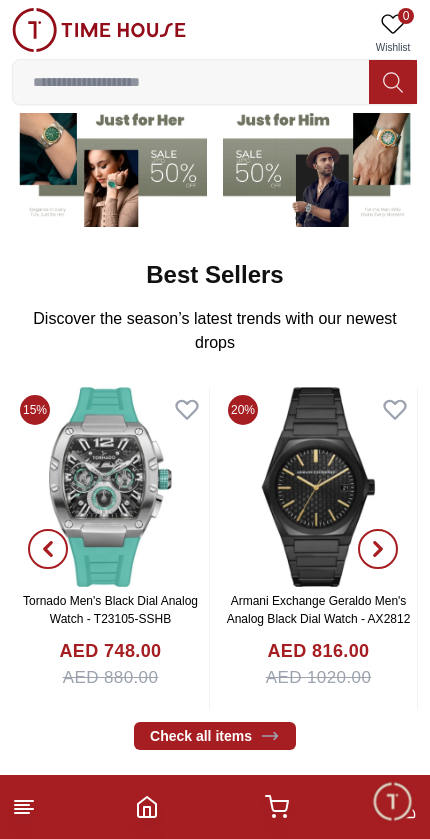 click at bounding box center (191, 82) 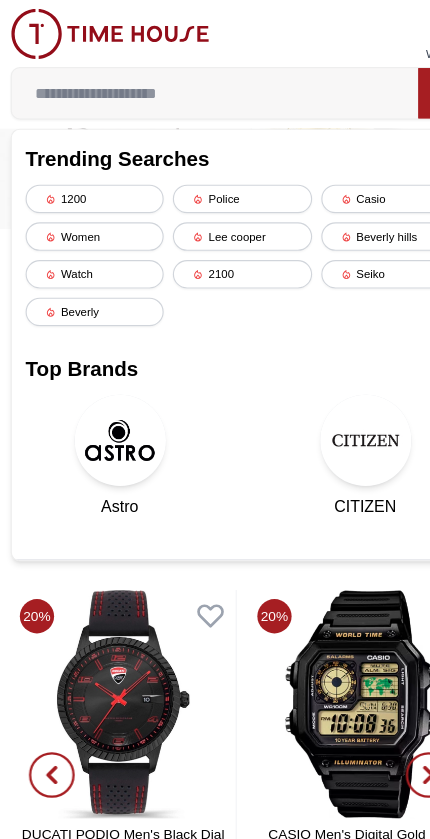 click on "Lee cooper" at bounding box center [214, 207] 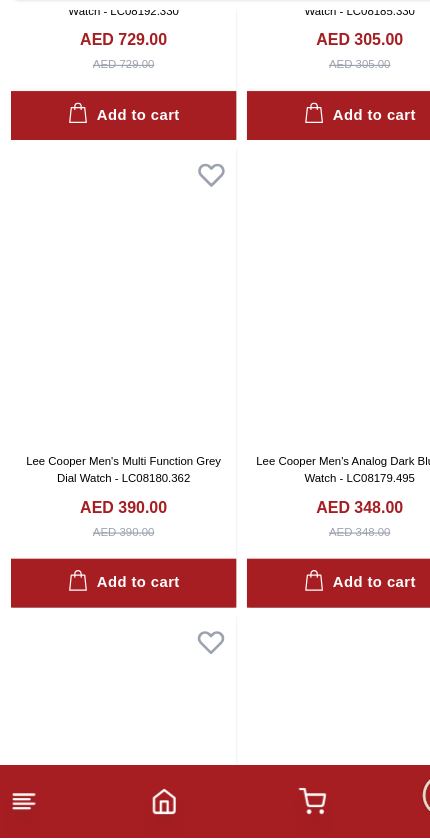 scroll, scrollTop: 793, scrollLeft: 0, axis: vertical 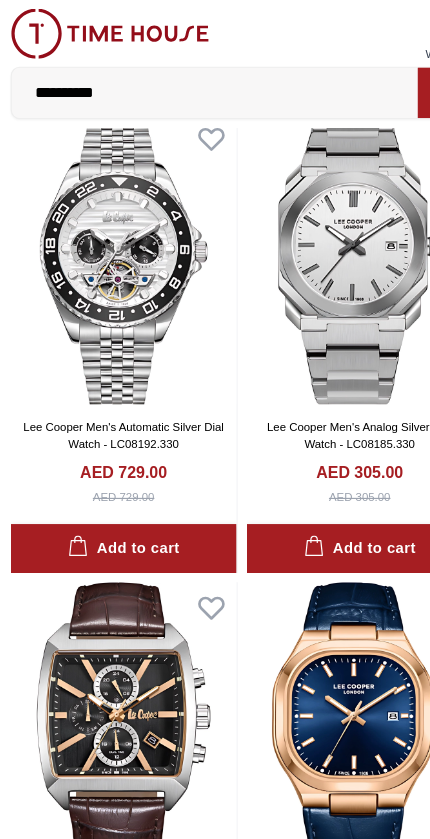 click on "**********" at bounding box center [191, 82] 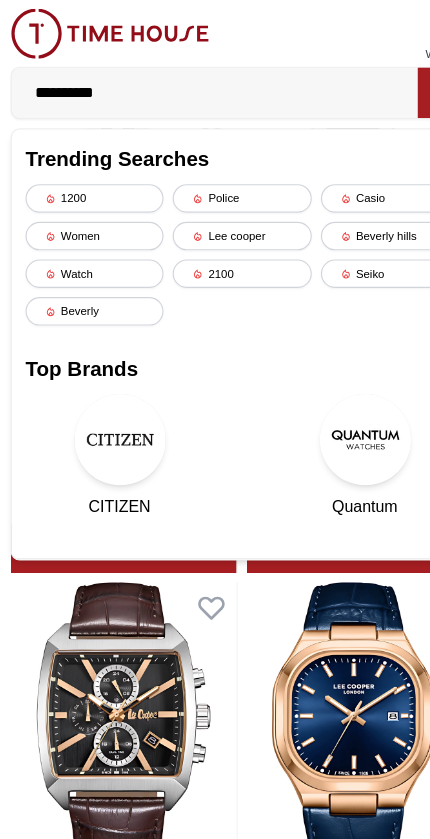 scroll, scrollTop: 385, scrollLeft: 0, axis: vertical 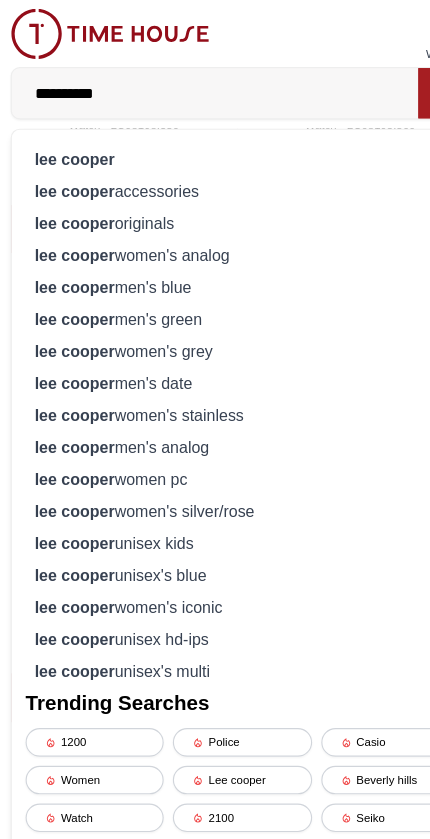 click on "lee cooper  accessories" at bounding box center [215, 168] 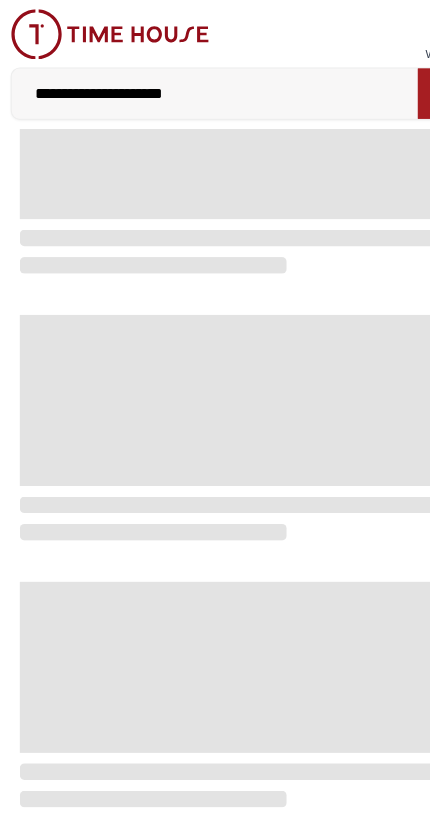 scroll, scrollTop: 0, scrollLeft: 0, axis: both 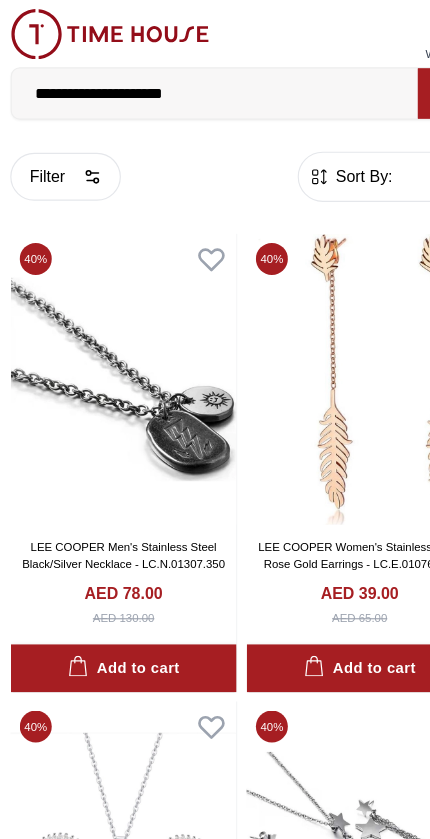 click on "**********" at bounding box center (191, 82) 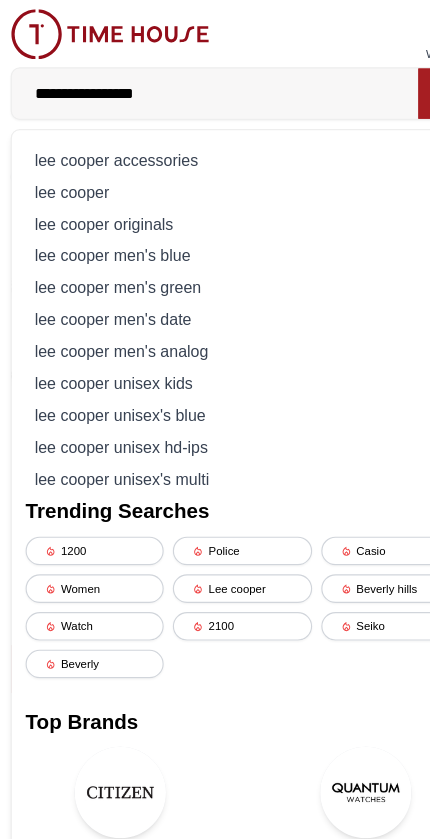 type on "**********" 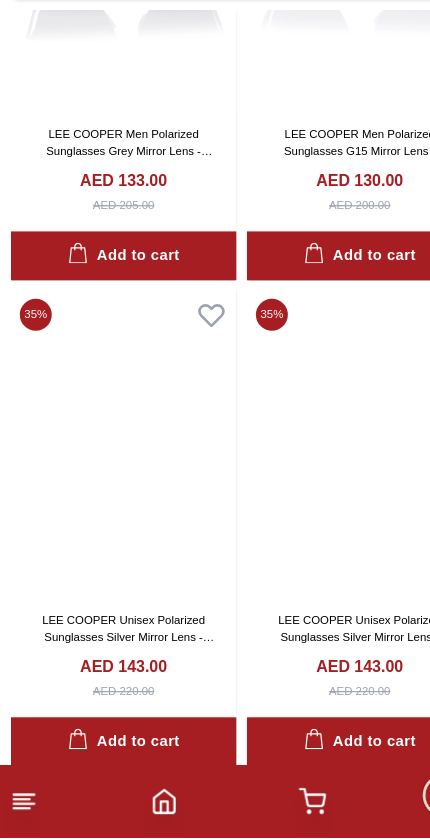 scroll, scrollTop: 702, scrollLeft: 0, axis: vertical 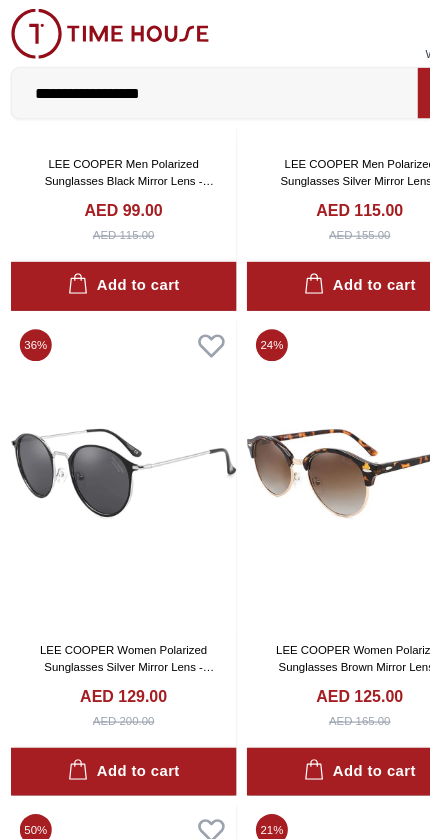 click on "**********" at bounding box center [191, 82] 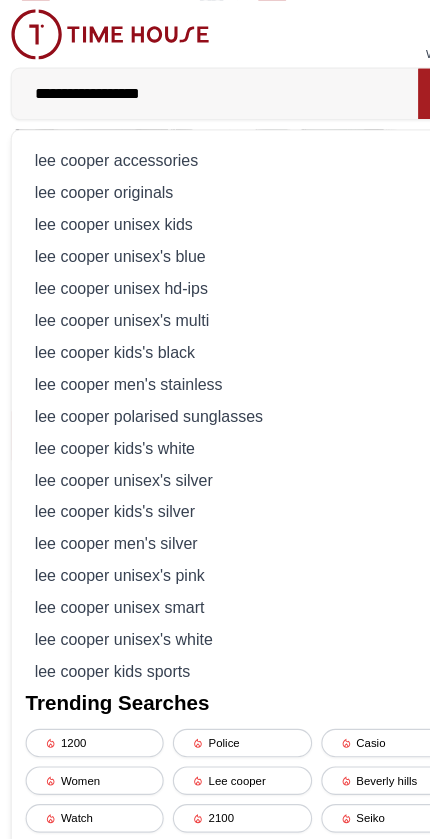 click on "**********" at bounding box center (191, 82) 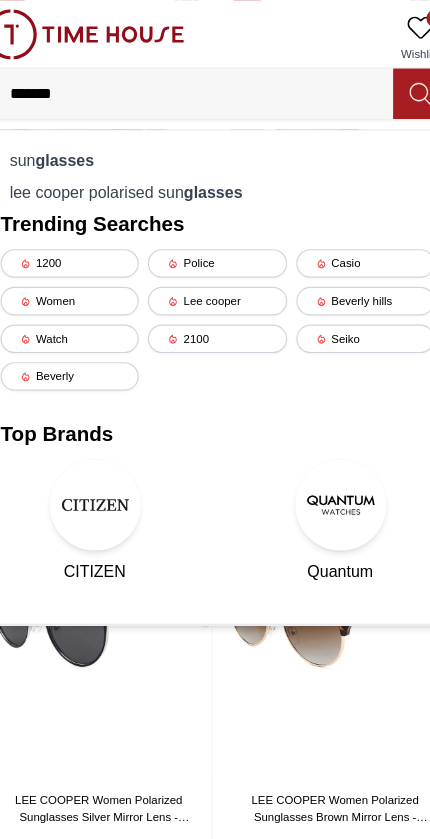type on "*******" 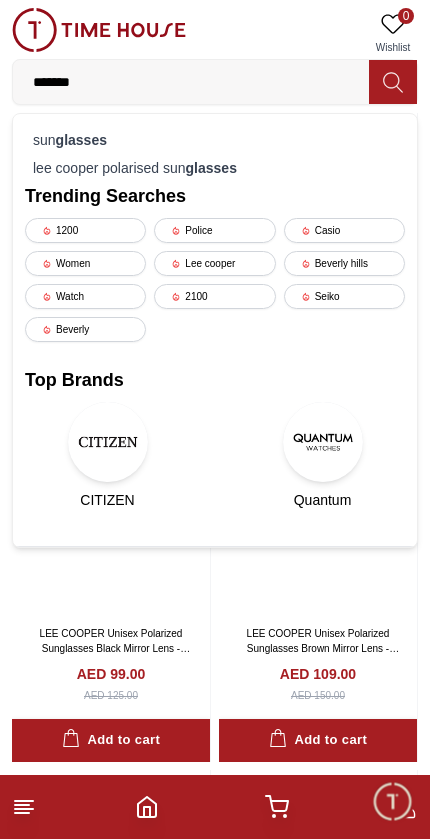 scroll, scrollTop: 3265, scrollLeft: 0, axis: vertical 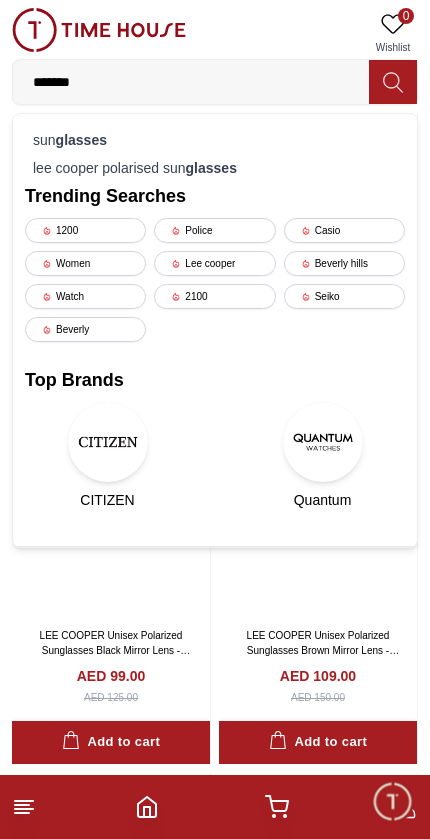 click on "Police" at bounding box center [214, 230] 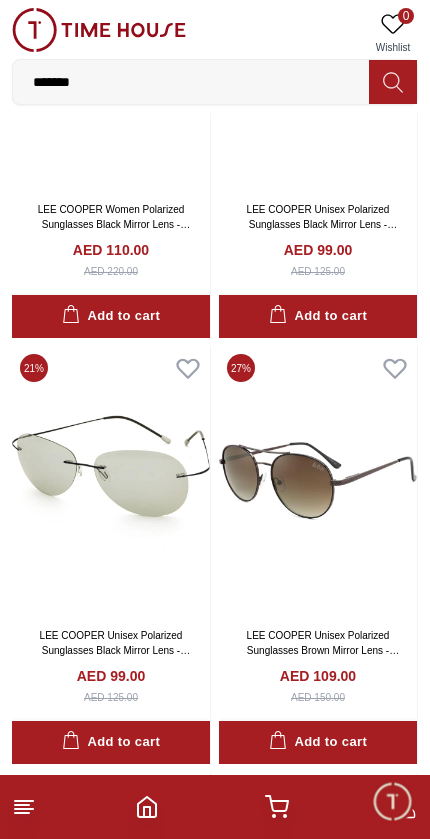 scroll, scrollTop: 0, scrollLeft: 0, axis: both 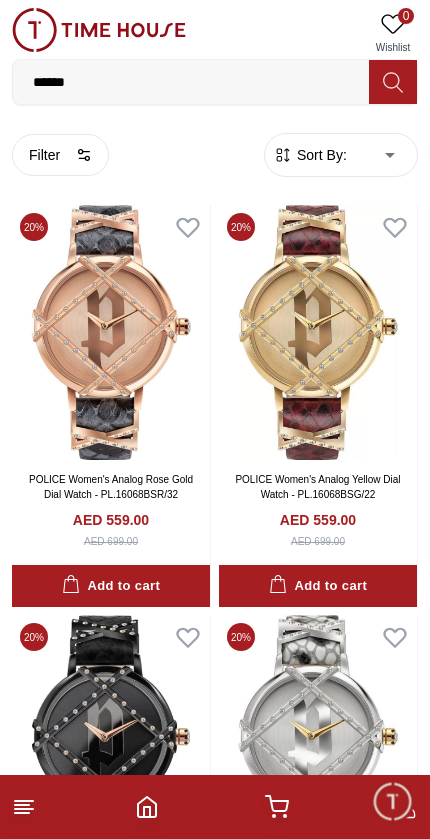 click on "******" at bounding box center [191, 82] 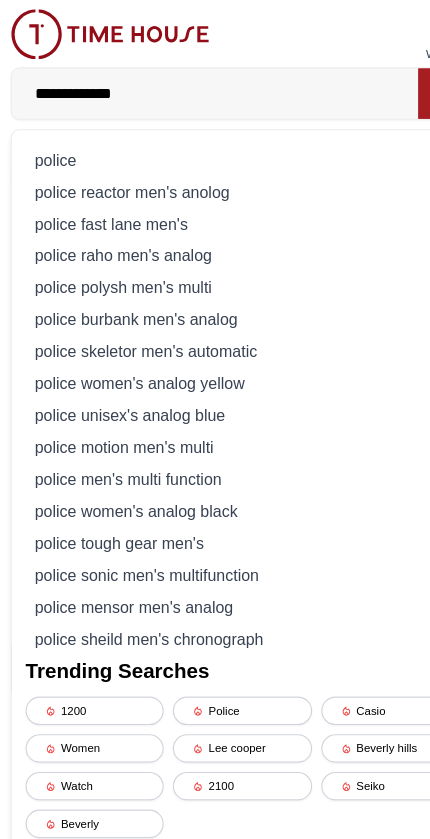 type on "**********" 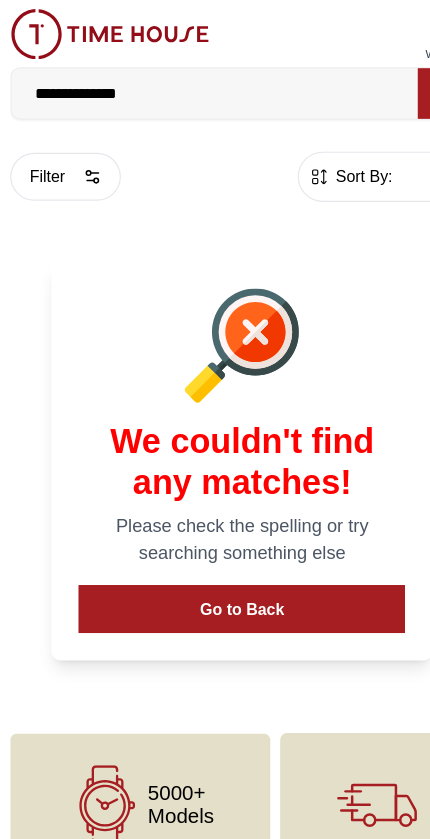 click on "**********" at bounding box center (191, 82) 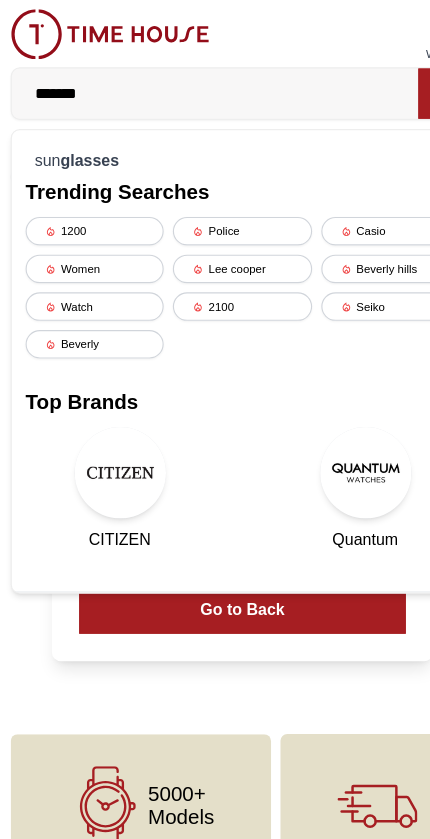 type on "*******" 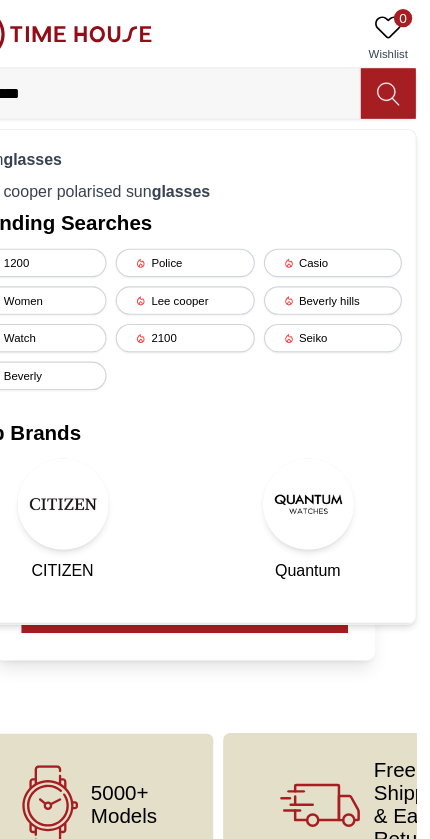 click 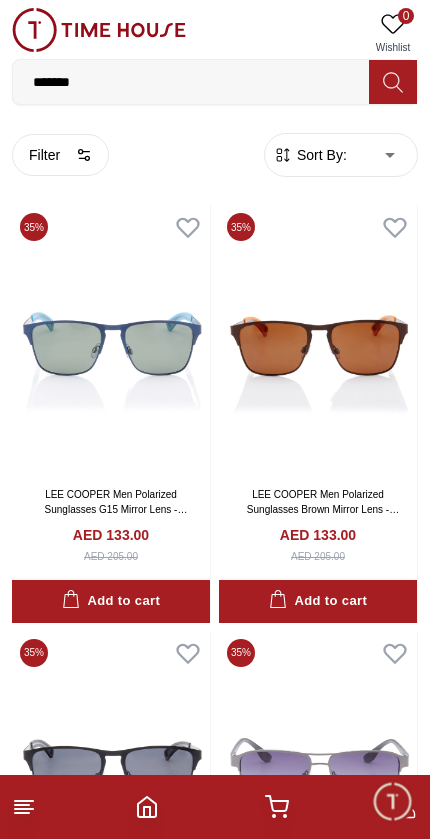 click on "Sort By:" at bounding box center [320, 155] 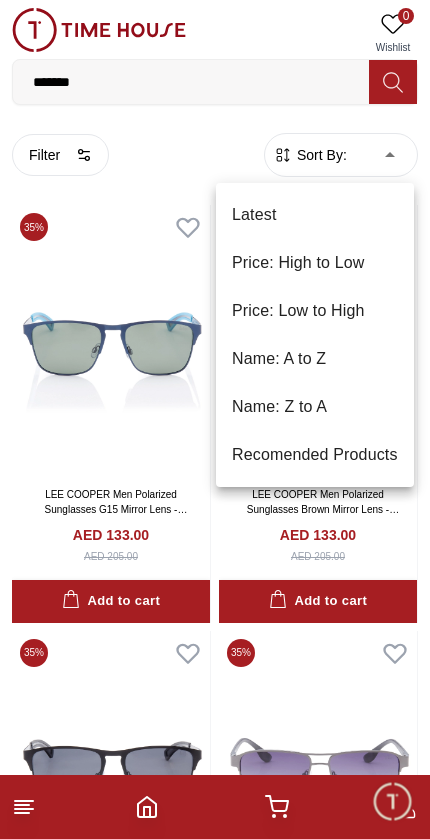 click on "Price: Low to High" at bounding box center [315, 311] 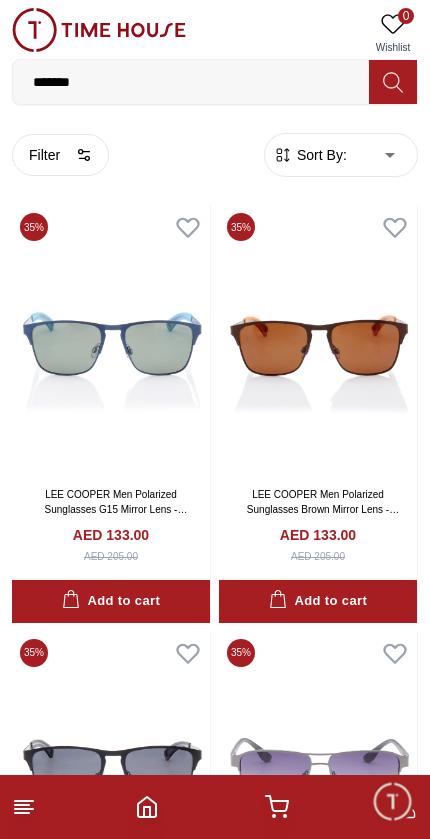type on "*" 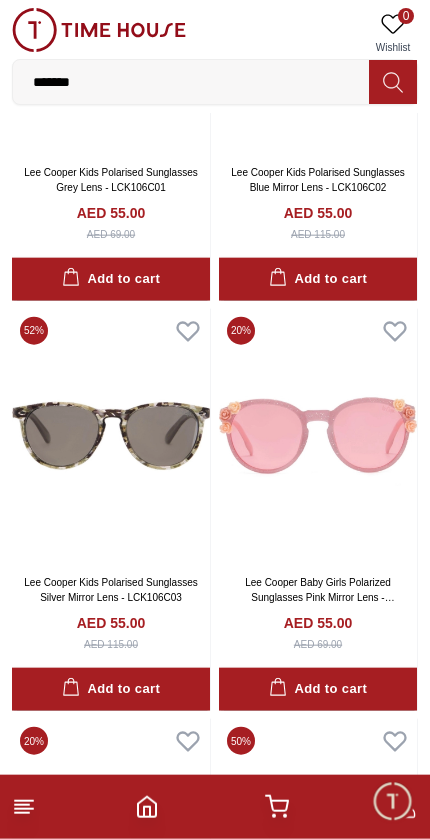 scroll, scrollTop: 2360, scrollLeft: 0, axis: vertical 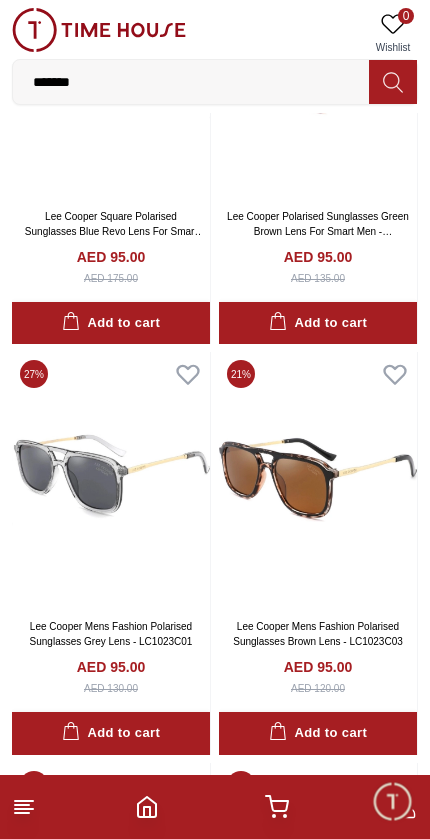 click at bounding box center [111, 479] 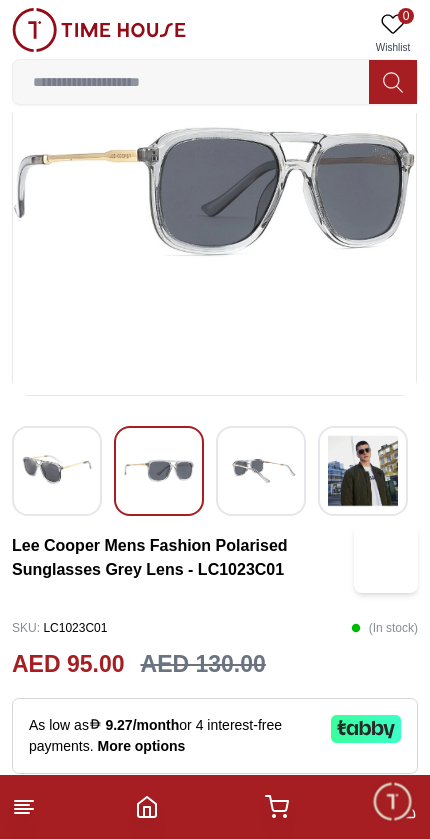 scroll, scrollTop: 121, scrollLeft: 0, axis: vertical 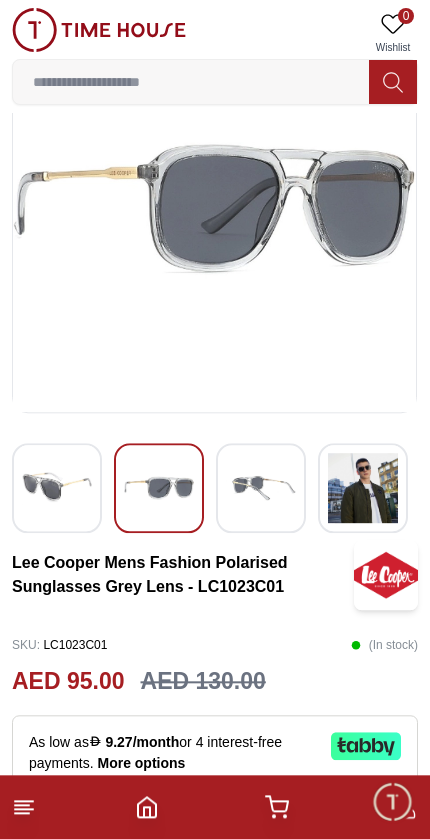 click at bounding box center [261, 488] 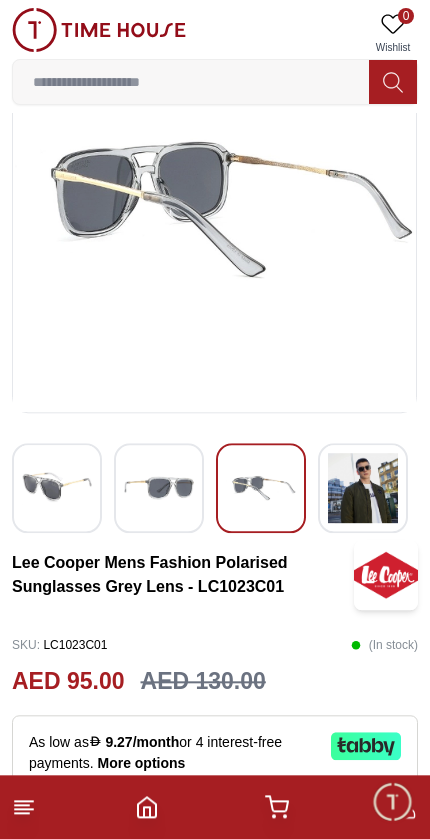 click at bounding box center [363, 488] 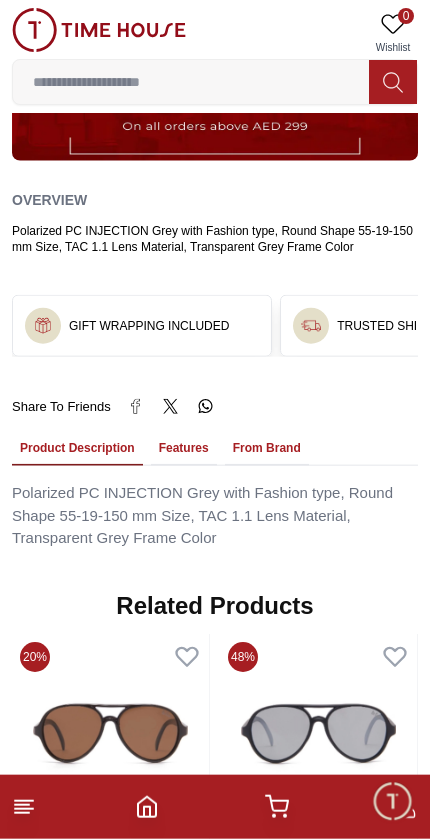 scroll, scrollTop: 1074, scrollLeft: 0, axis: vertical 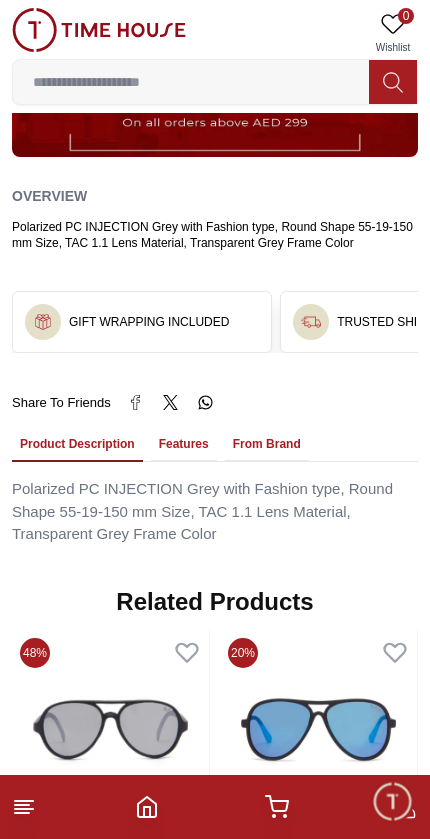 click on "Features" at bounding box center (184, 445) 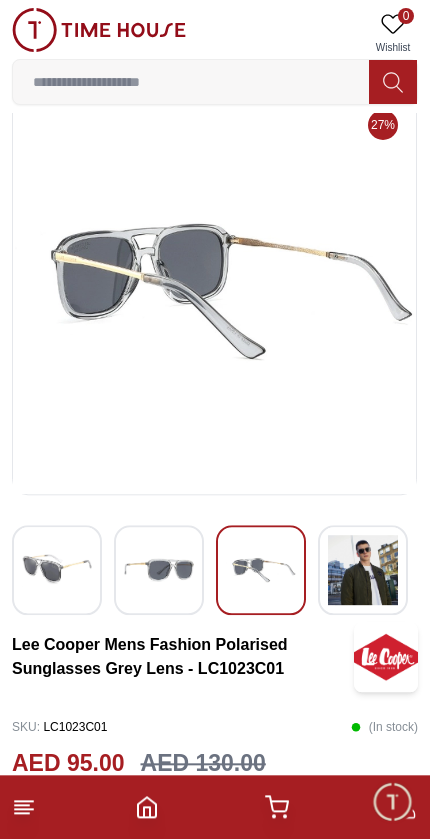 scroll, scrollTop: 38, scrollLeft: 0, axis: vertical 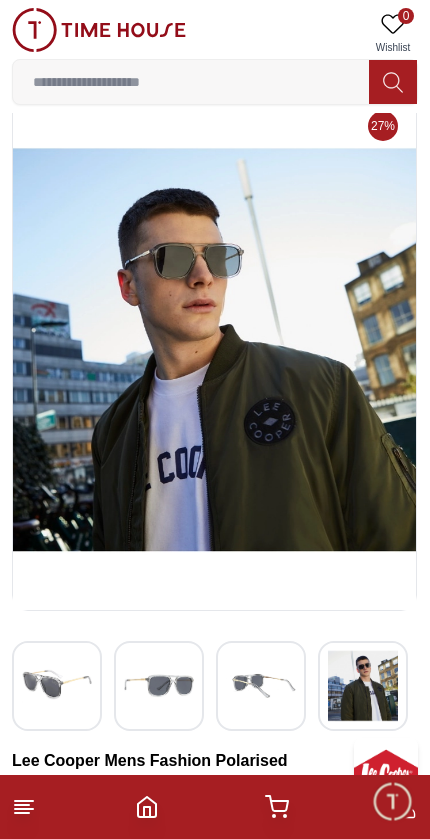 click at bounding box center [214, 351] 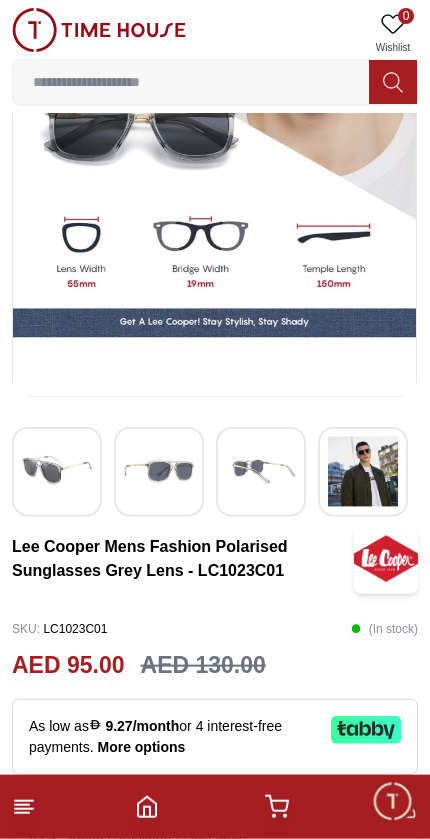 scroll, scrollTop: 253, scrollLeft: 0, axis: vertical 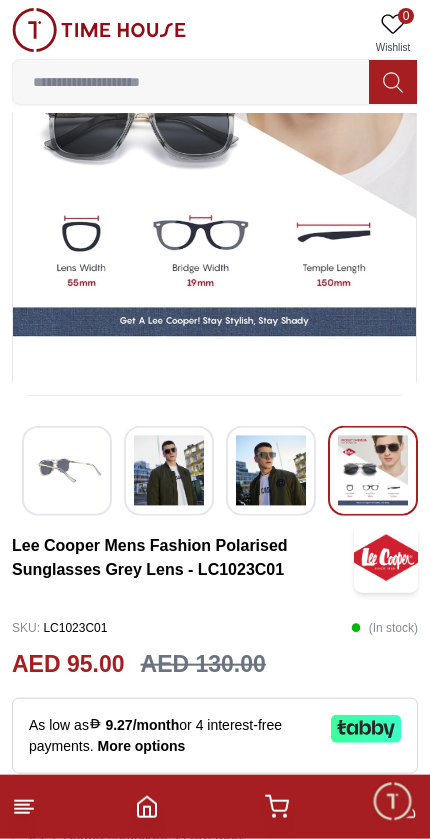 click at bounding box center [373, 471] 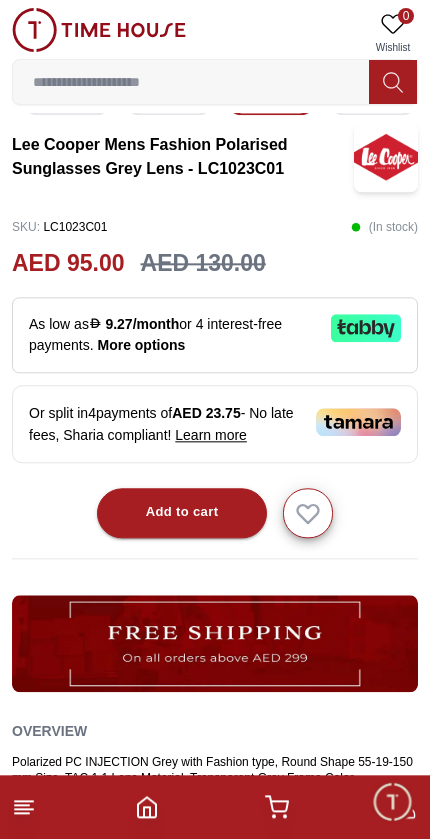 scroll, scrollTop: 654, scrollLeft: 0, axis: vertical 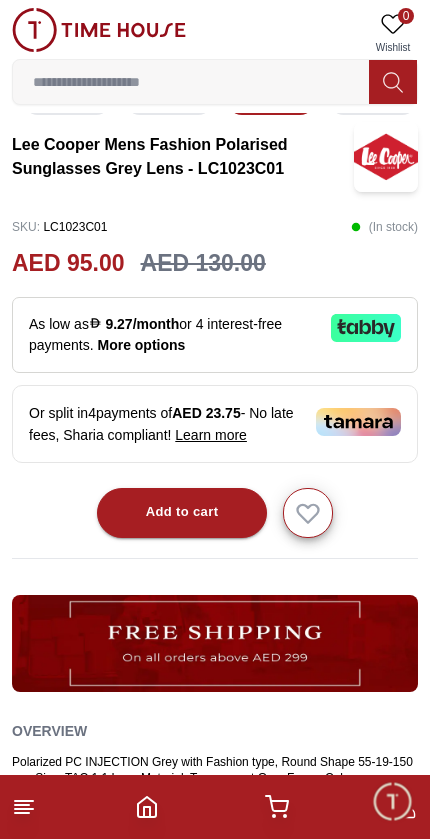 click on "Add to cart" at bounding box center [182, 512] 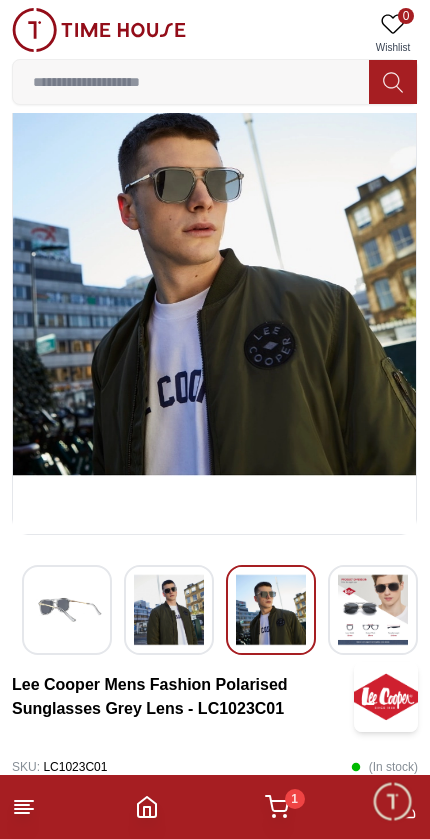 scroll, scrollTop: 0, scrollLeft: 0, axis: both 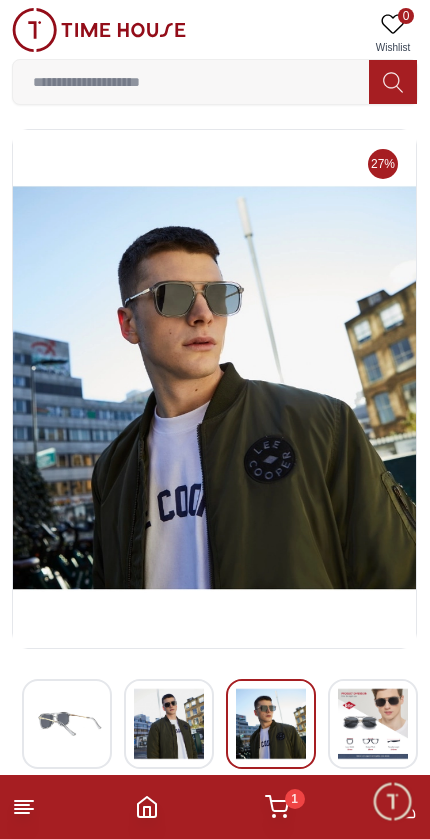 click on "1" at bounding box center (215, 807) 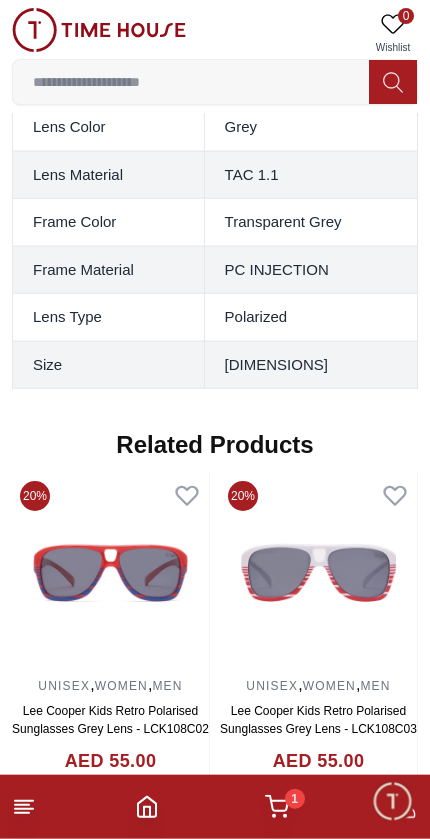 scroll, scrollTop: 1708, scrollLeft: 0, axis: vertical 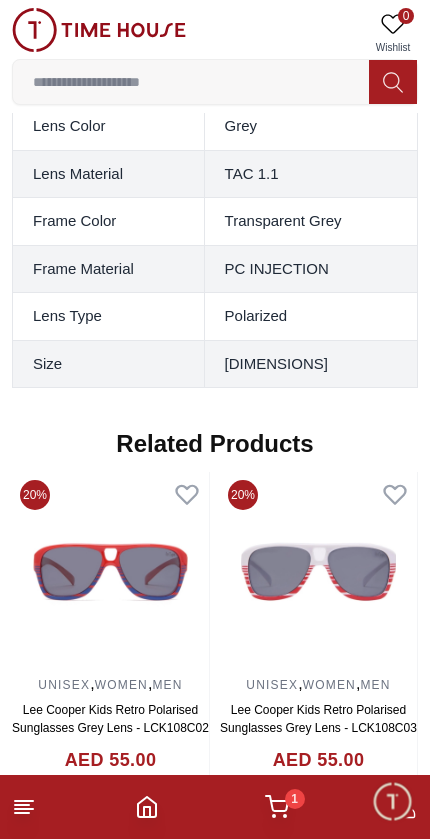 click on "[NUMBER]% Genuine products with International Warranty Shop From UAE | العربية | Currency | 0 Wishlist sun glasses lee cooper polarised sun glasses Trending Searches 1200 Police Casio Women Lee cooper Beverly hills Watch 2100 Seiko Beverly Top Brands Carlton Astro CITIZEN Quantum Help Our Stores My Account 0 Wishlist 1 My Bag Home Lee Cooper Lee Cooper Mens Fashion Polarised Sunglasses Grey Lens - LC1023C01 27% Lee Cooper Mens Fashion Polarised Sunglasses Grey Lens - LC1023C01 SKU : LC1023C01 ( In stock ) AED 95.00 AED 130.00 Or split in 4 payments of AED 23.75 - No late fees, Sharia compliant! Learn more Overview Polarized PC INJECTION Grey with Fashion type, Round Shape 55-19-150 mm Size, TAC 1.1 Lens Material, Transparent Grey Frame Color Add to cart GIFT WRAPPING INCLUDED TRUSTED SHIPPING CONTACTLESS DELIVERY Share To Friends Product Description Features From Brand Gender Men Type Fashion Shape Round Lens Color Grey Lens Material TAC 1.1 Frame Color Transparent Grey Frame Material" at bounding box center [215, -154] 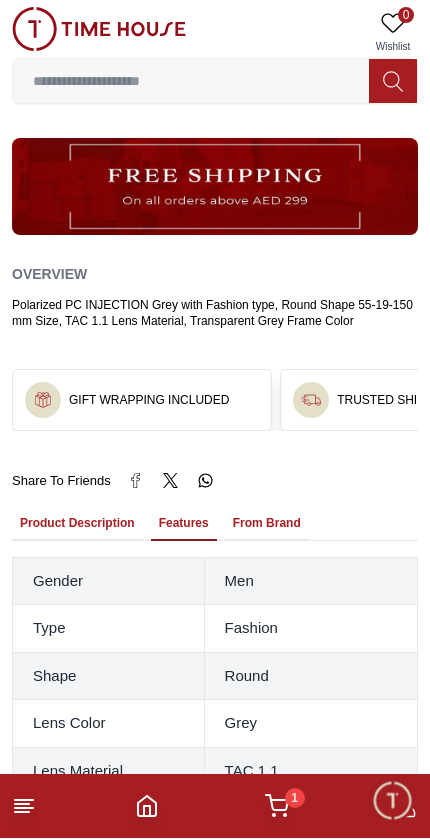 click on "From Brand" at bounding box center [267, 525] 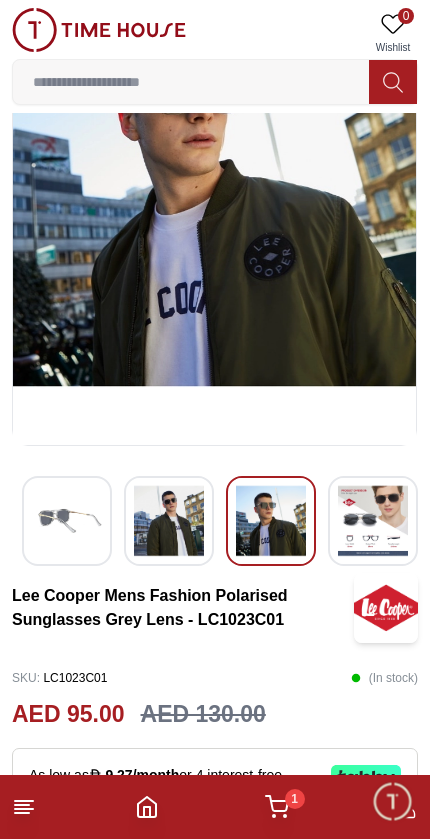 scroll, scrollTop: 0, scrollLeft: 0, axis: both 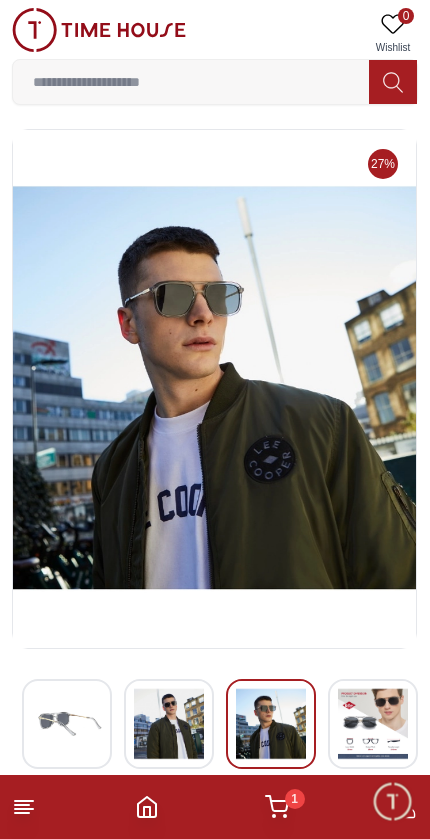 click 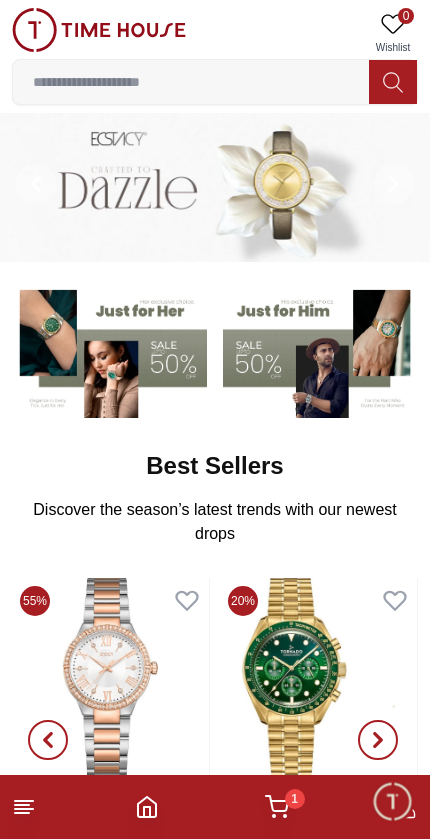 scroll, scrollTop: 0, scrollLeft: 0, axis: both 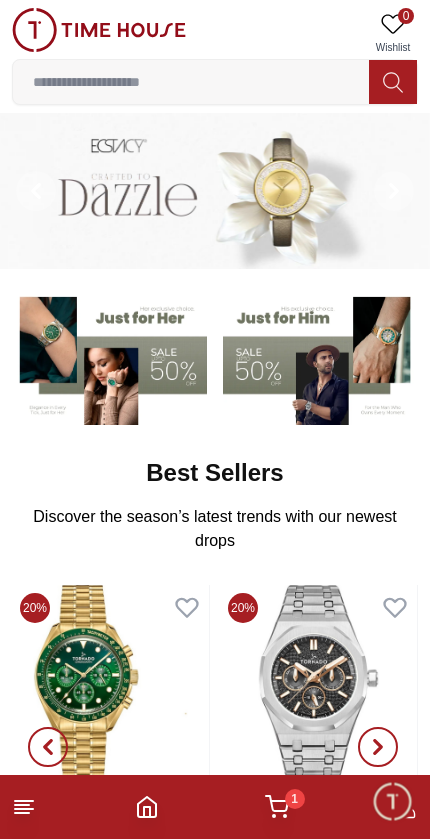 click at bounding box center (191, 82) 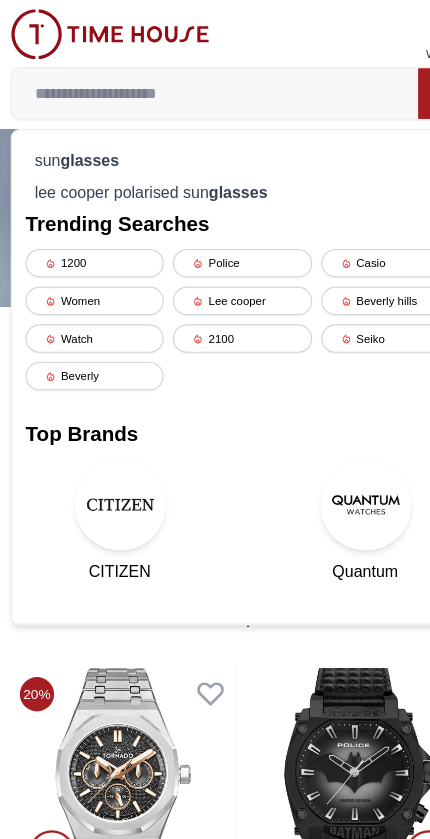 click on "glasses" at bounding box center (81, 140) 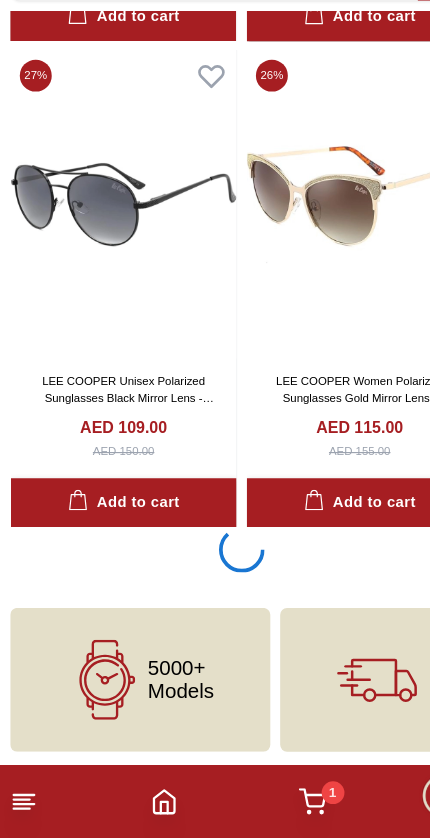 scroll, scrollTop: 3884, scrollLeft: 0, axis: vertical 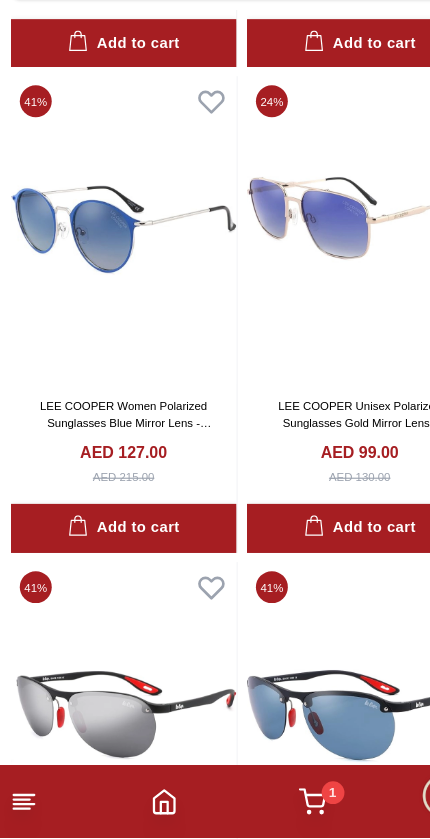 click at bounding box center (318, 306) 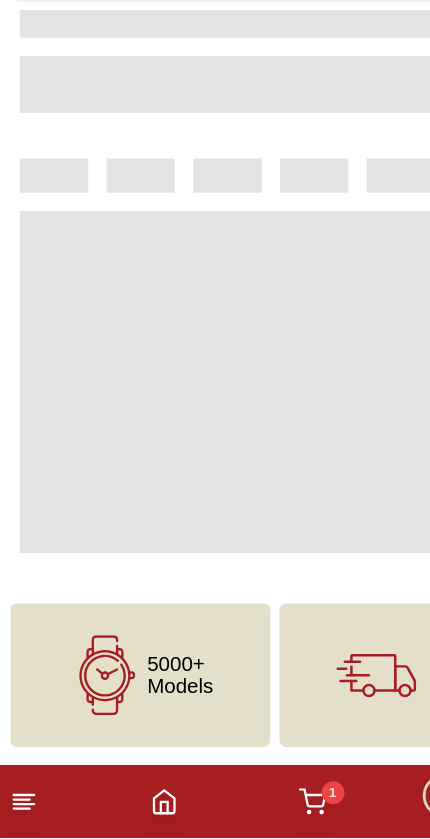 scroll, scrollTop: 0, scrollLeft: 0, axis: both 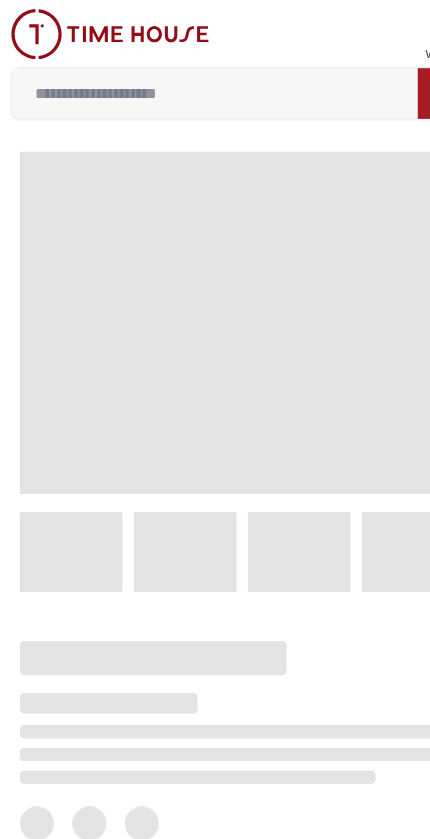 click at bounding box center (215, 283) 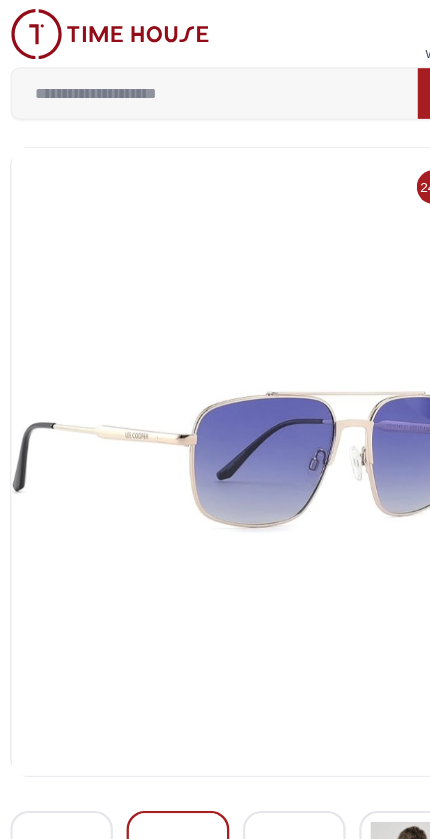 click at bounding box center (214, 405) 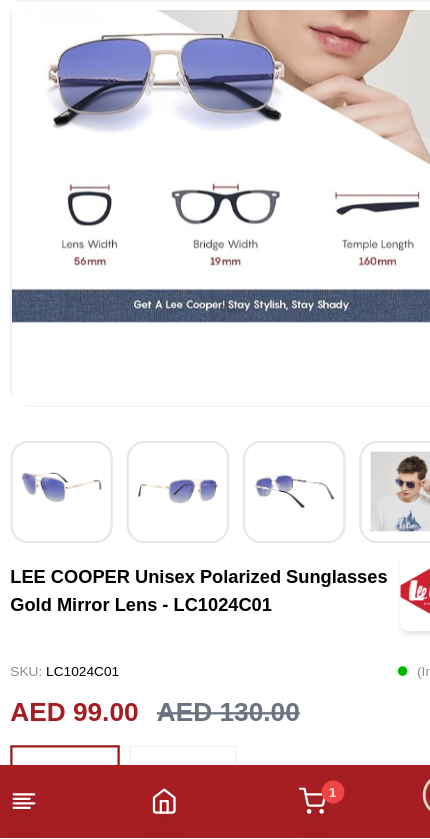 scroll, scrollTop: 272, scrollLeft: 0, axis: vertical 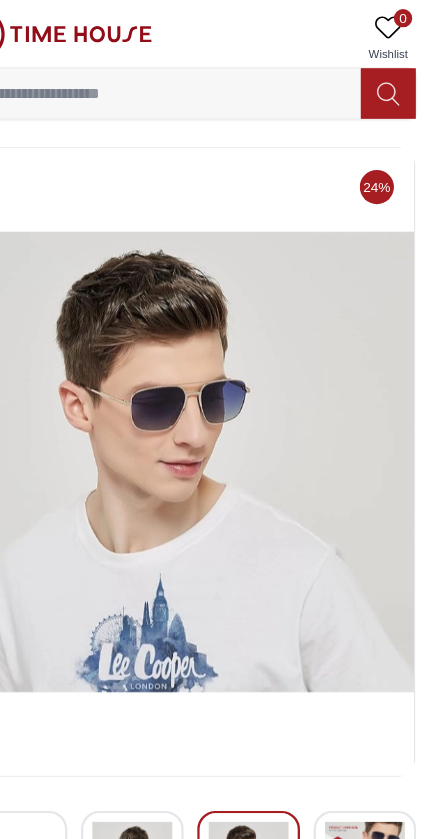 click at bounding box center [191, 82] 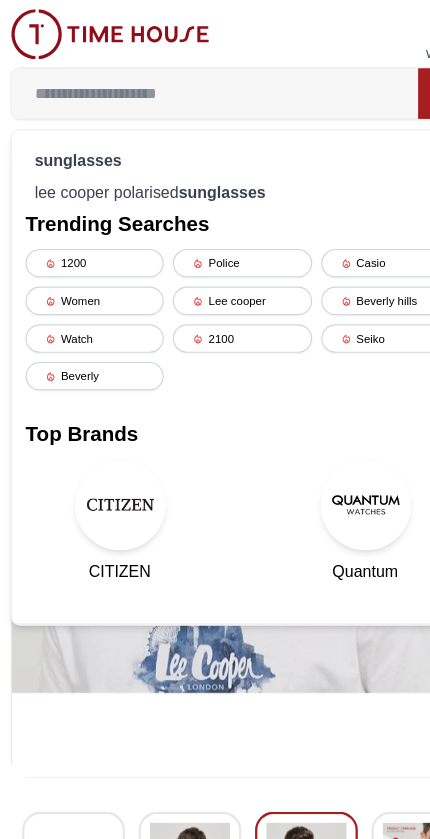 click on "sunglasses" at bounding box center (71, 140) 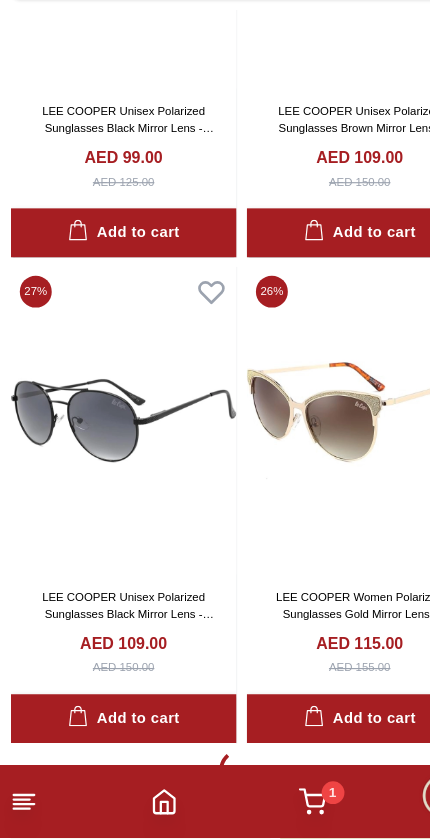 scroll, scrollTop: 3701, scrollLeft: 0, axis: vertical 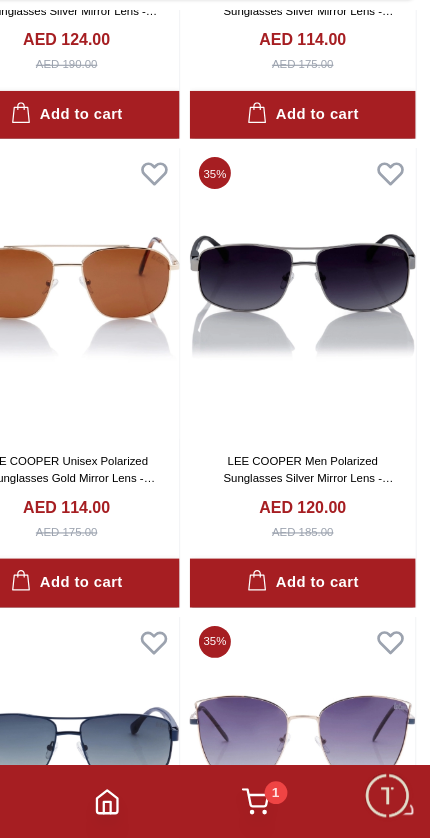 click at bounding box center [318, 361] 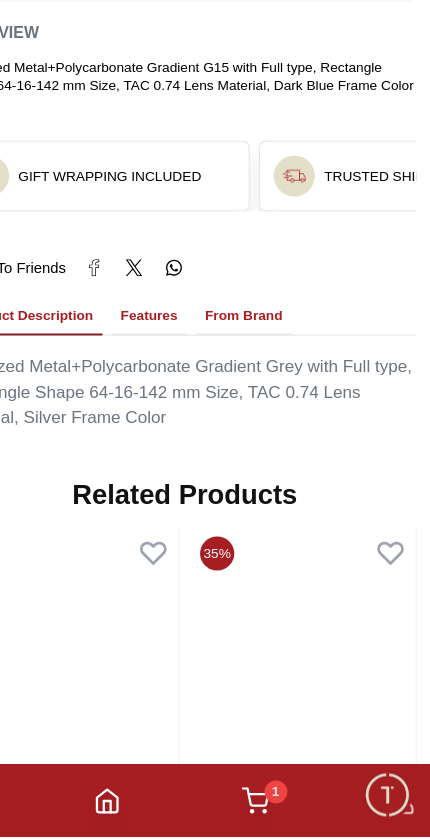scroll, scrollTop: 1385, scrollLeft: 0, axis: vertical 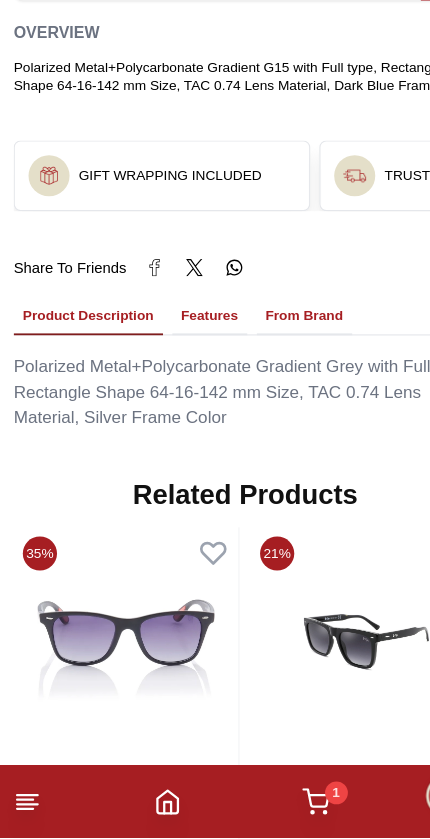 click on "Features" at bounding box center [184, 381] 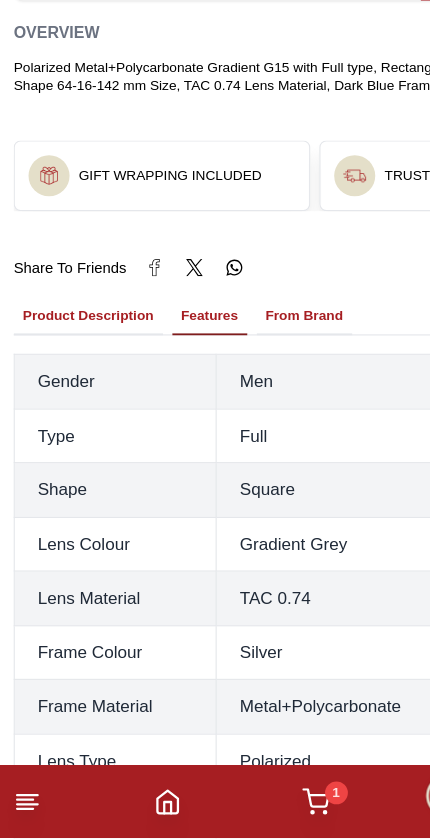 click on "Features" at bounding box center [184, 381] 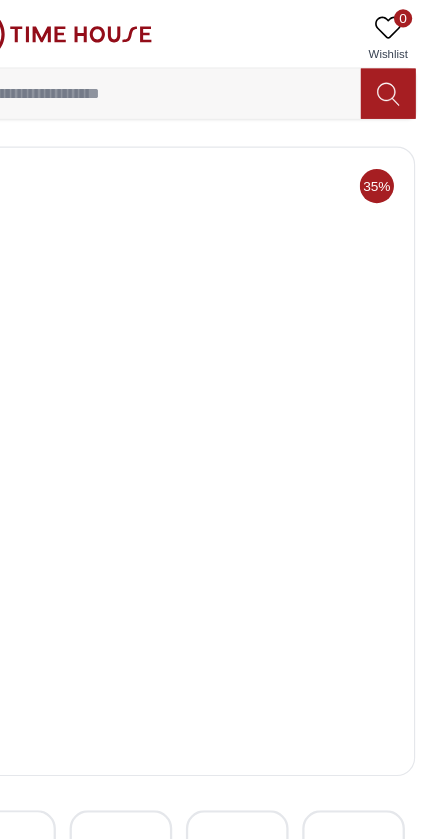 scroll, scrollTop: 0, scrollLeft: 0, axis: both 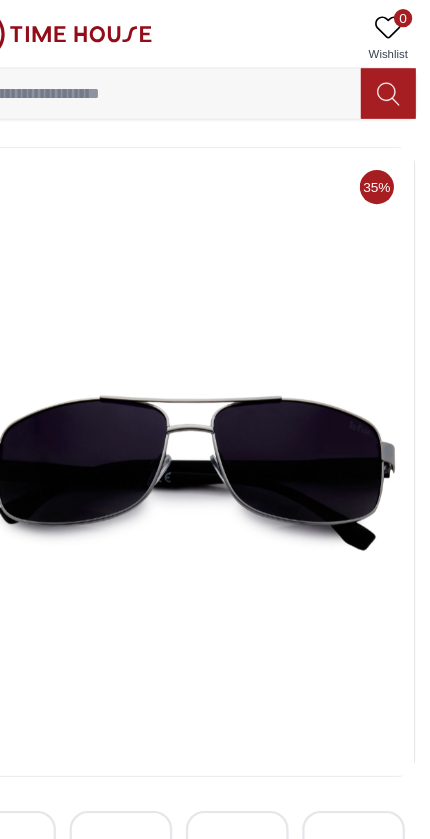 click at bounding box center [99, 30] 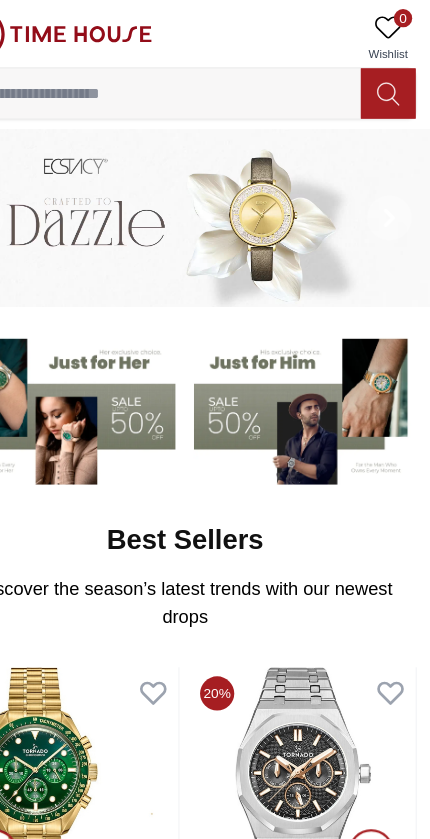 click 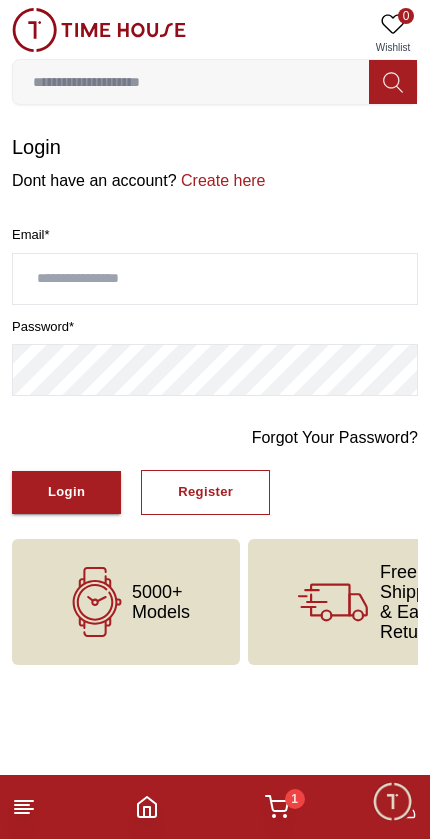 click on "Login" at bounding box center (66, 492) 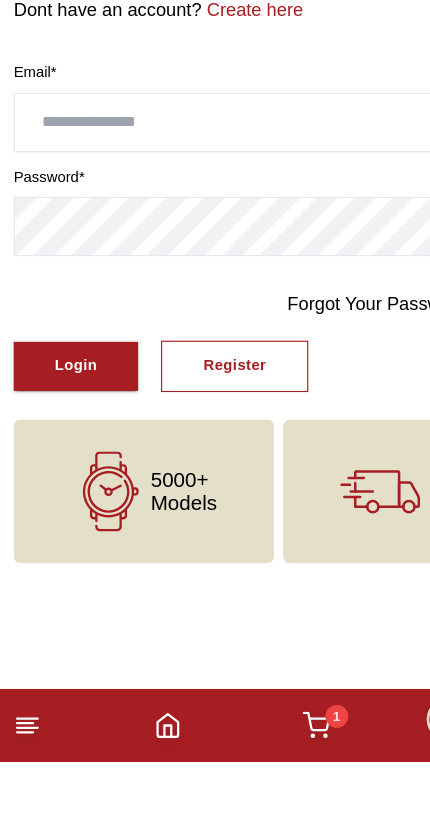 click on "Register" at bounding box center (205, 492) 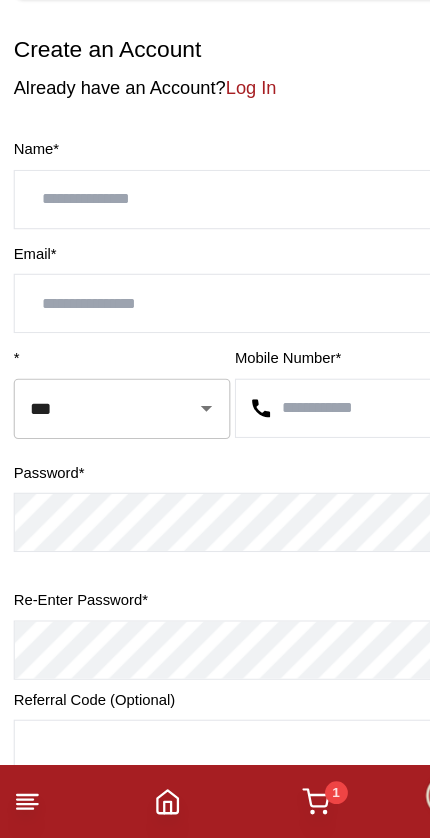 scroll, scrollTop: 2, scrollLeft: 0, axis: vertical 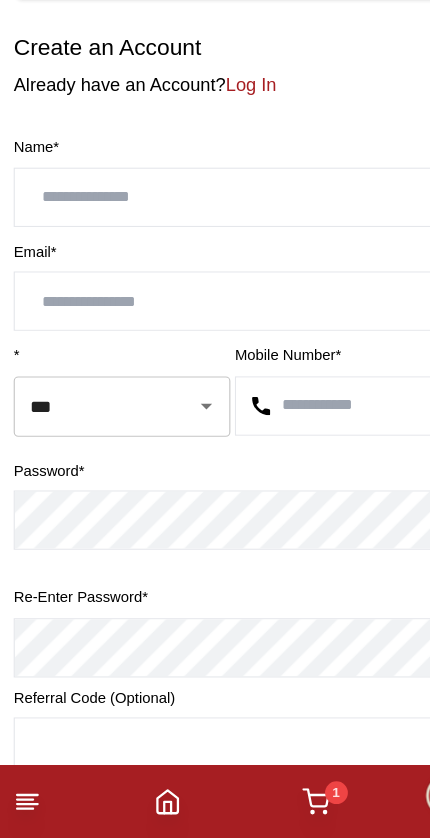 click at bounding box center [215, 277] 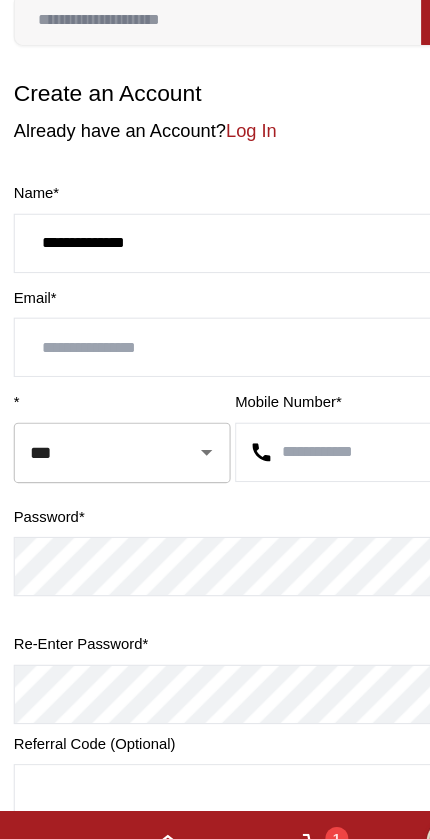 type on "**********" 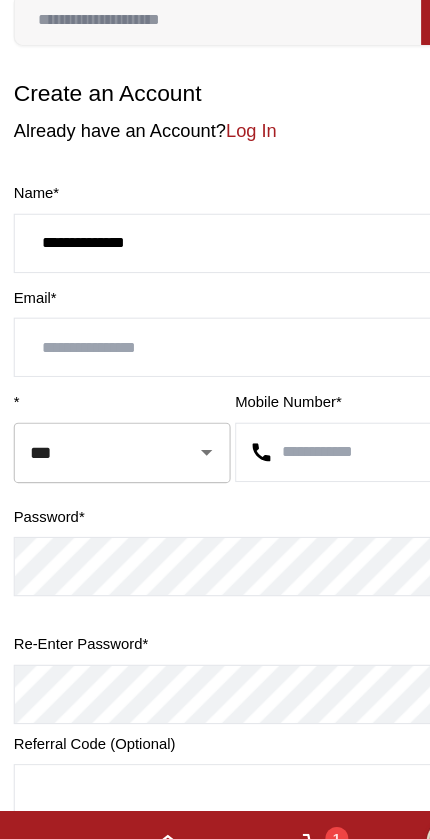 click at bounding box center (215, 369) 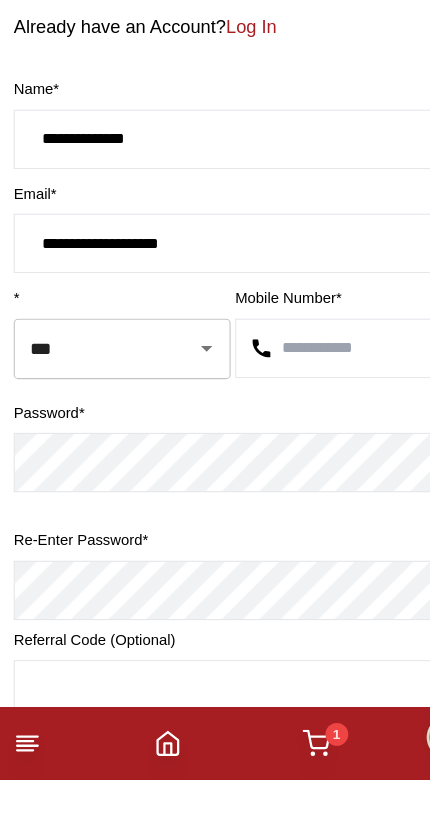 scroll, scrollTop: 54, scrollLeft: 0, axis: vertical 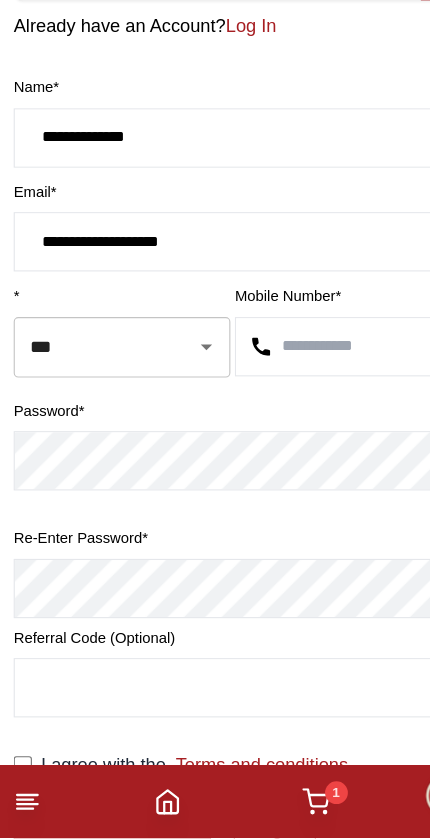 click on "**********" at bounding box center (215, 316) 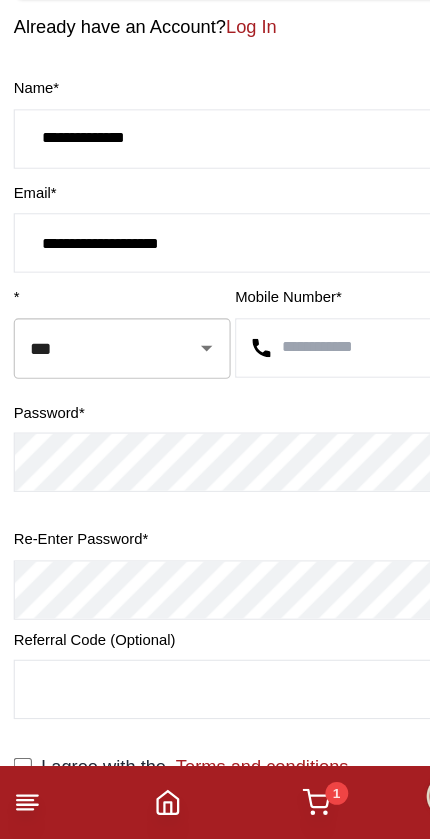 click on "**********" at bounding box center (215, 317) 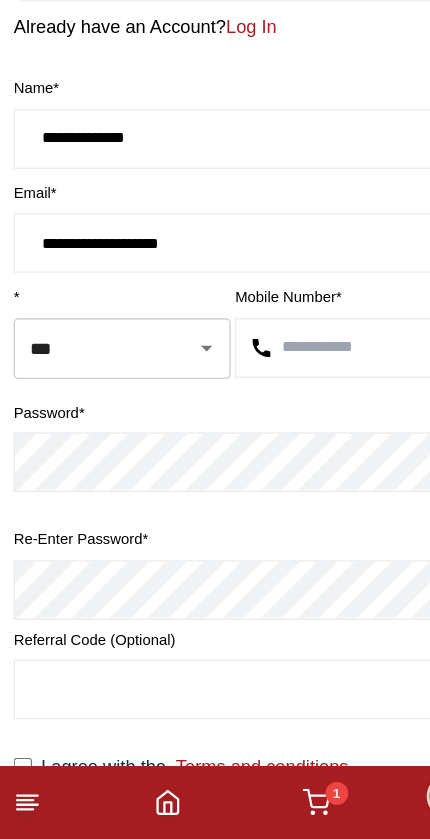 click on "***" at bounding box center [79, 409] 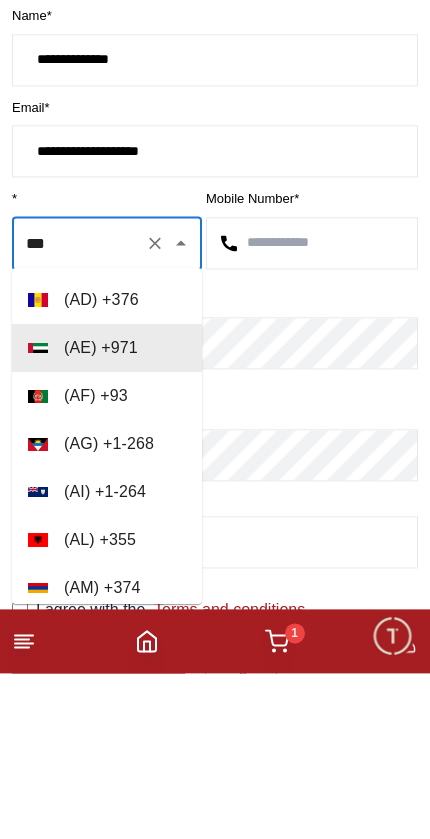 click at bounding box center [312, 409] 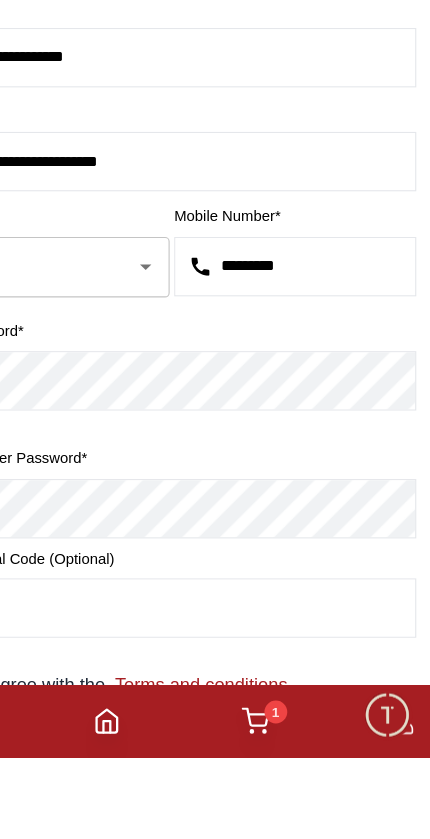 type on "*********" 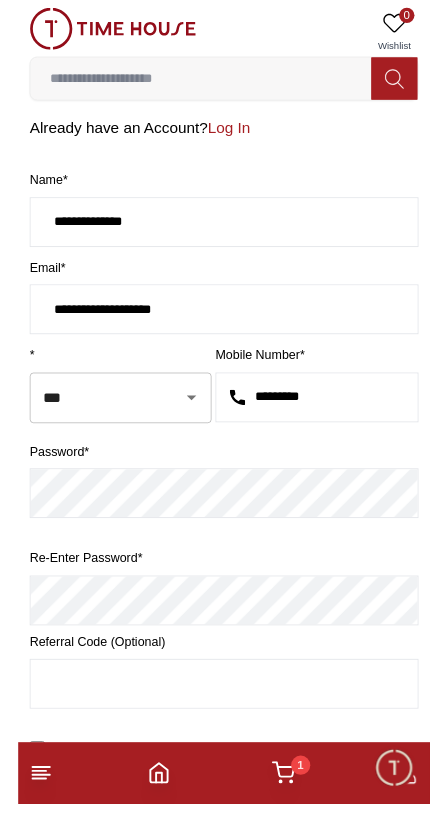 scroll, scrollTop: 0, scrollLeft: 0, axis: both 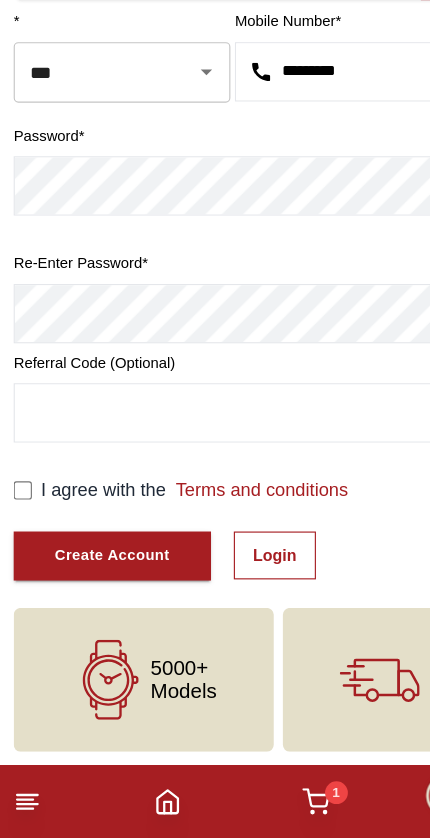 click on "I agree with the Terms and conditions" at bounding box center (215, 534) 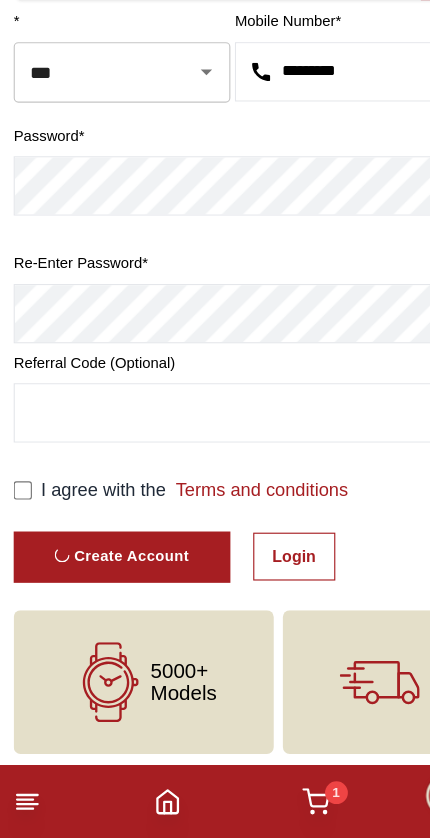 scroll, scrollTop: 0, scrollLeft: 0, axis: both 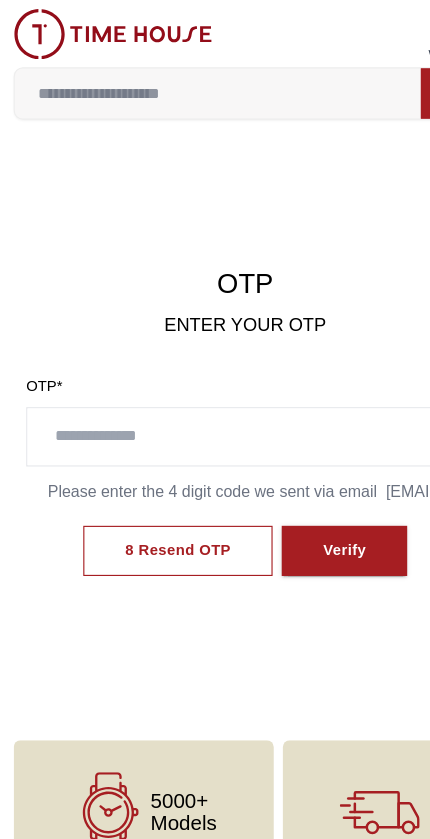 click at bounding box center (215, 383) 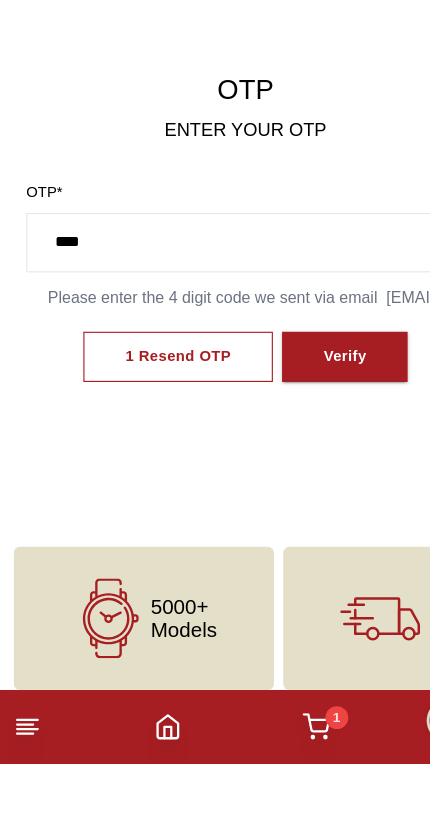 type on "****" 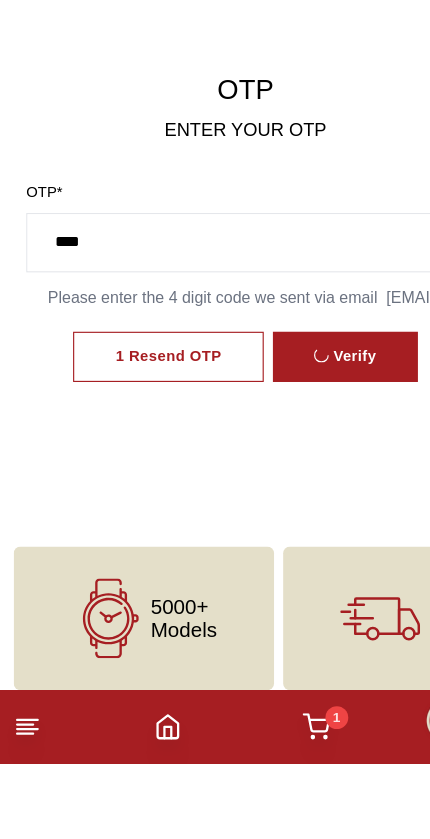 scroll, scrollTop: 35, scrollLeft: 0, axis: vertical 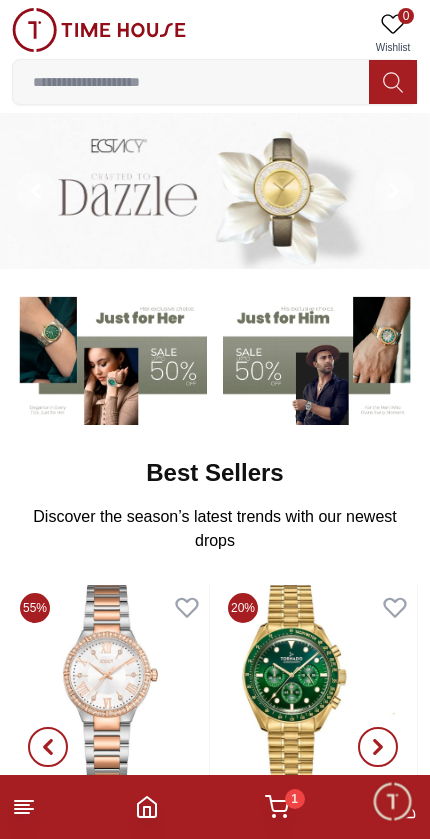 click on "1" at bounding box center (277, 807) 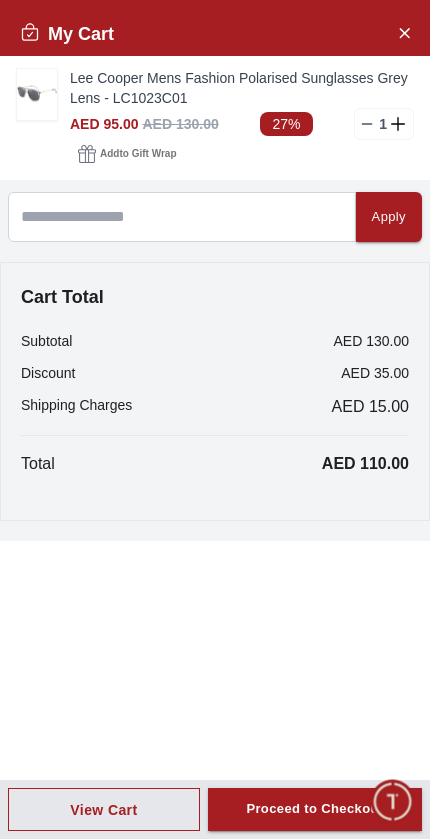 scroll, scrollTop: 0, scrollLeft: 0, axis: both 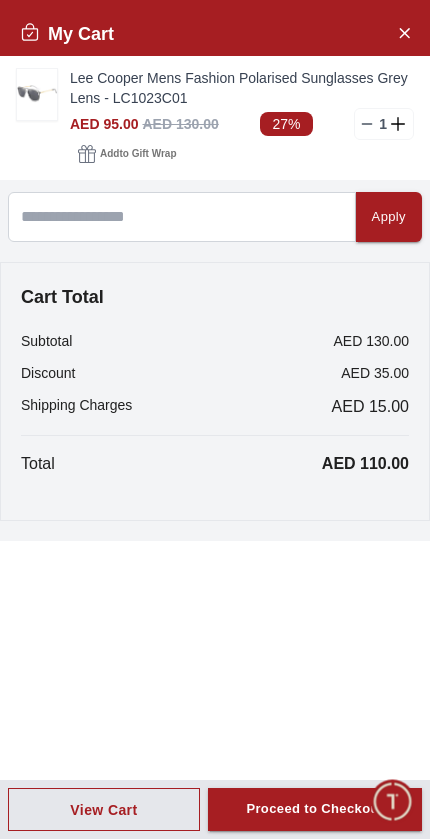 click on "Lee Cooper Mens Fashion Polarised Sunglasses Grey Lens - LC1023C01" at bounding box center [242, 88] 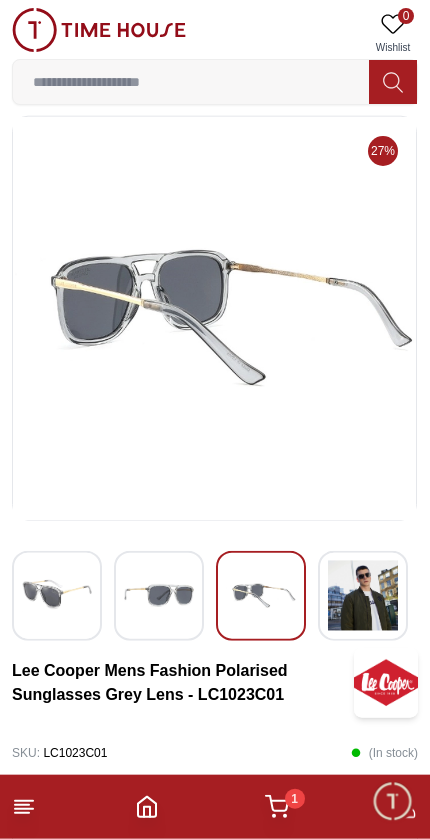 scroll, scrollTop: 0, scrollLeft: 0, axis: both 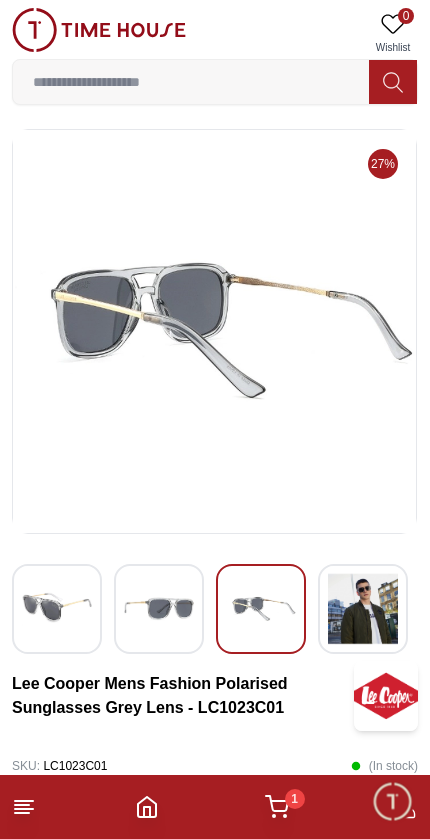 click on "1" at bounding box center (215, 807) 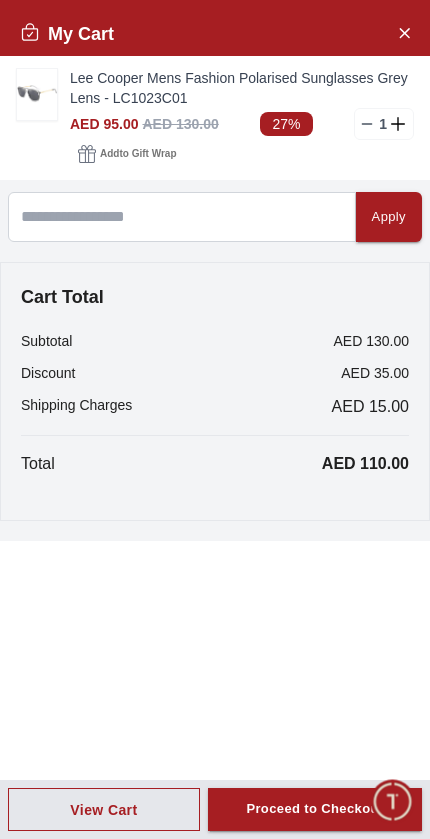click on "Add  to Gift Wrap" at bounding box center (138, 154) 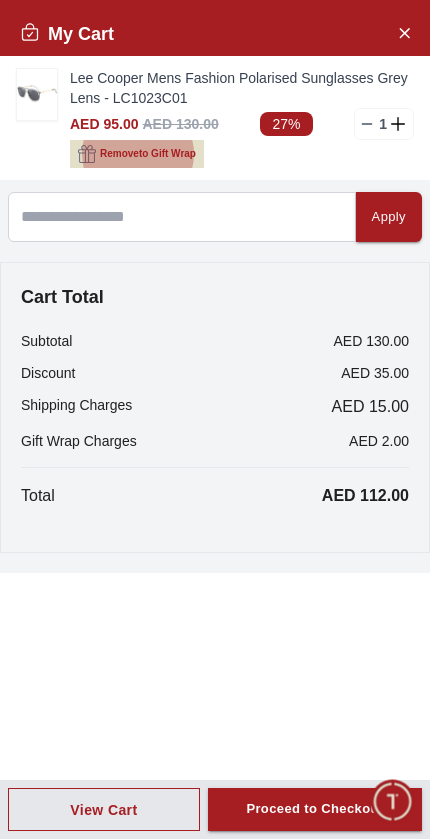 click on "Remove  to Gift Wrap" at bounding box center (148, 154) 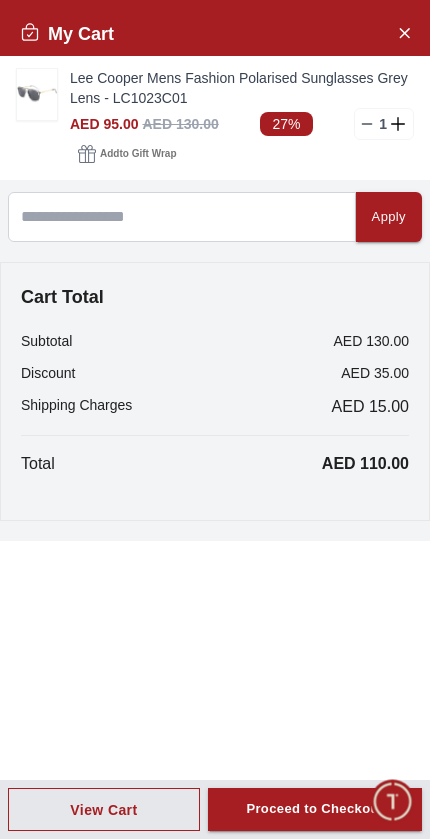 click on "Proceed to Checkout" at bounding box center (314, 809) 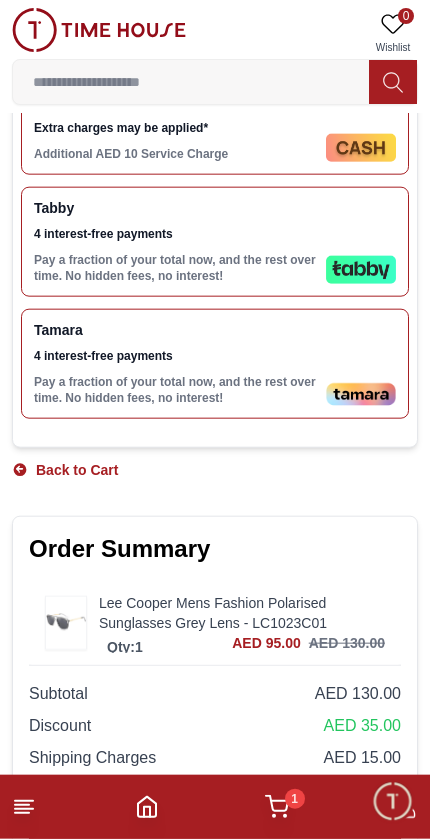 scroll, scrollTop: 785, scrollLeft: 0, axis: vertical 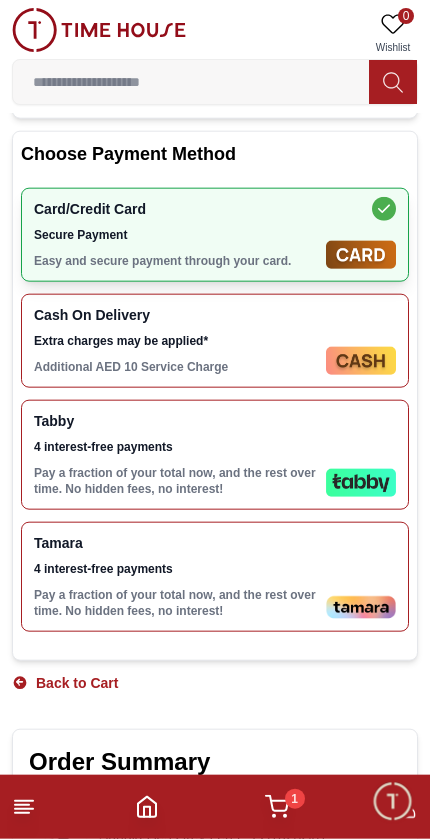 click on "Pay a fraction of your total now, and the rest over time. No hidden fees, no interest!" at bounding box center [176, 603] 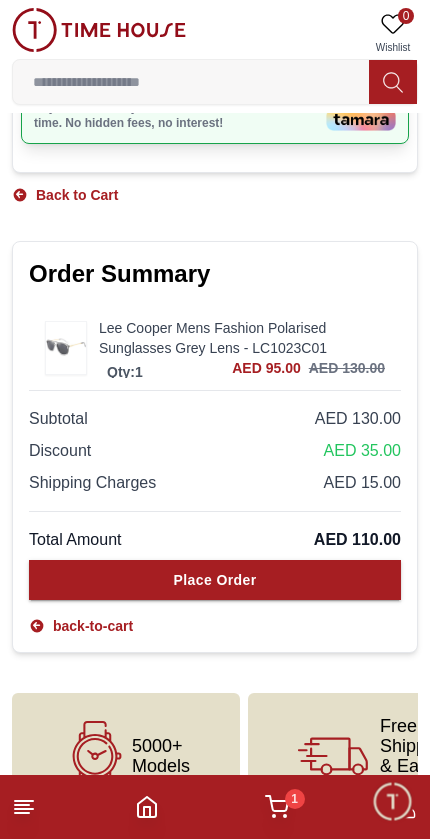 scroll, scrollTop: 1065, scrollLeft: 0, axis: vertical 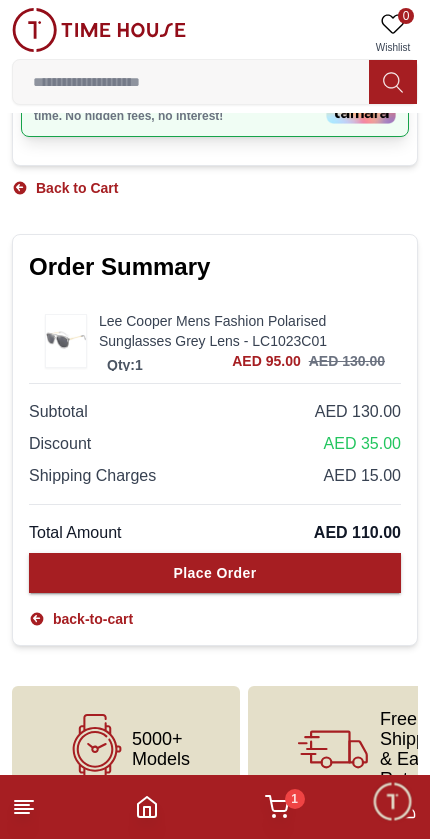 click on "Place Order" at bounding box center [215, 573] 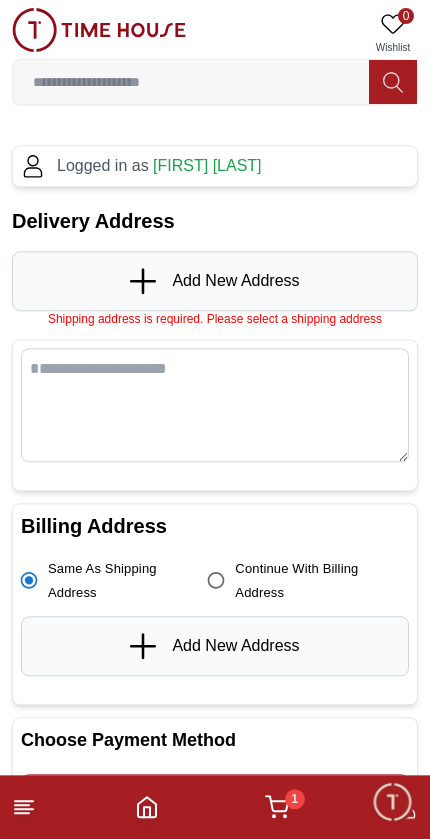 scroll, scrollTop: 0, scrollLeft: 0, axis: both 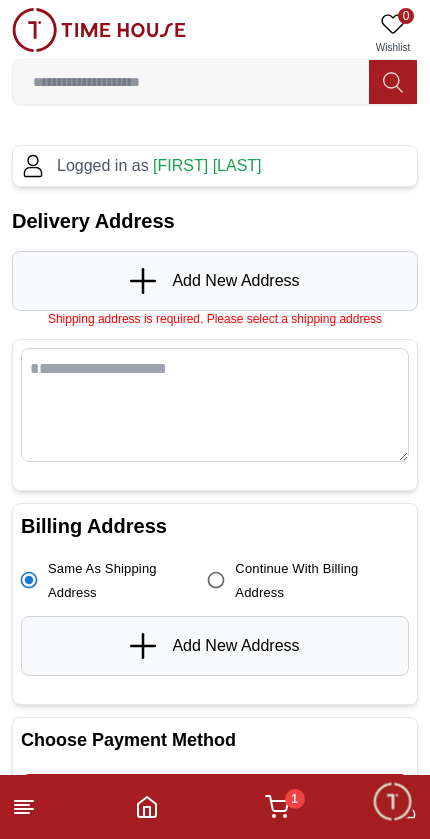 click 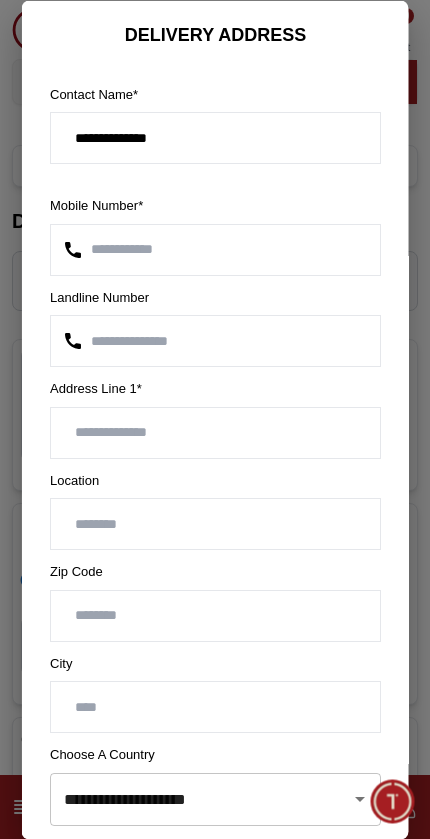 click at bounding box center [215, 524] 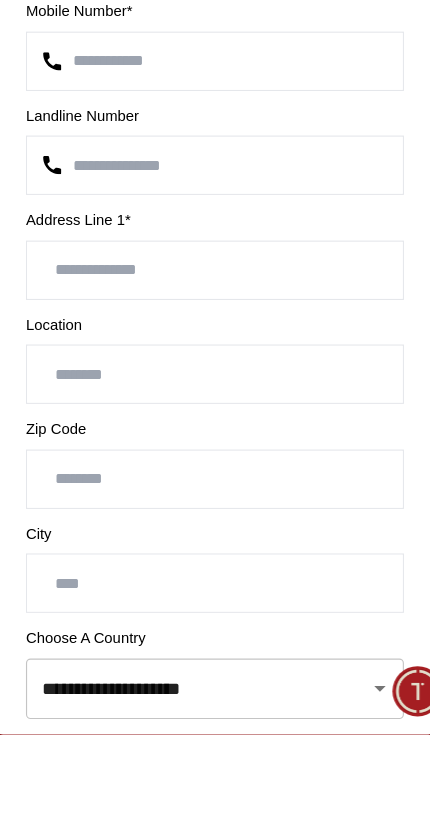 click at bounding box center [215, 432] 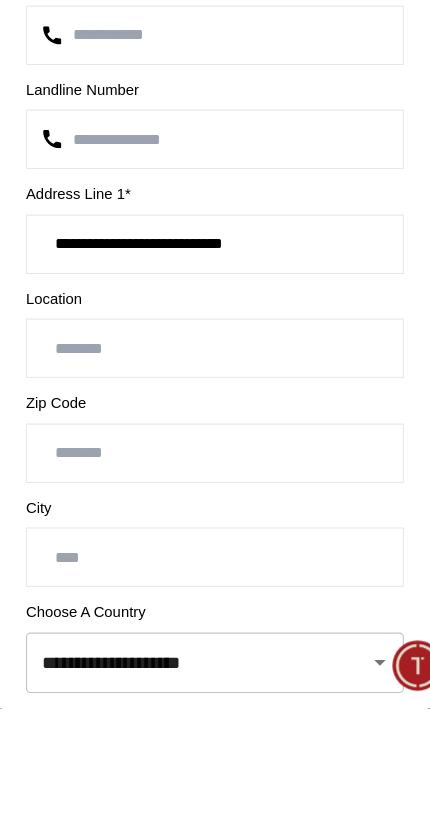 type on "**********" 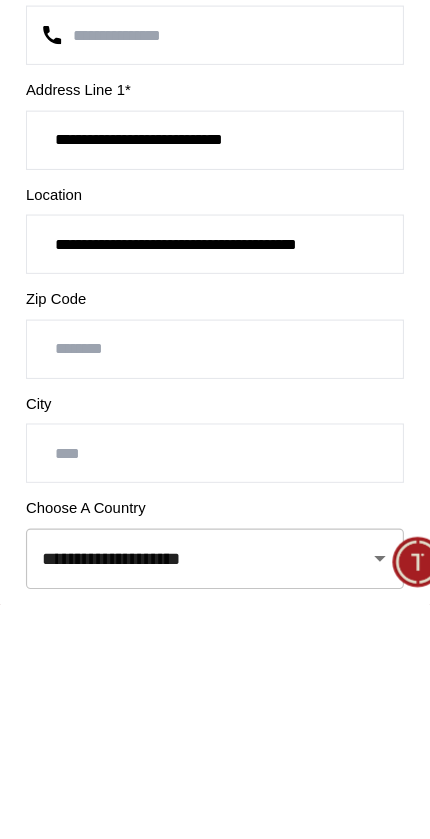 type on "**********" 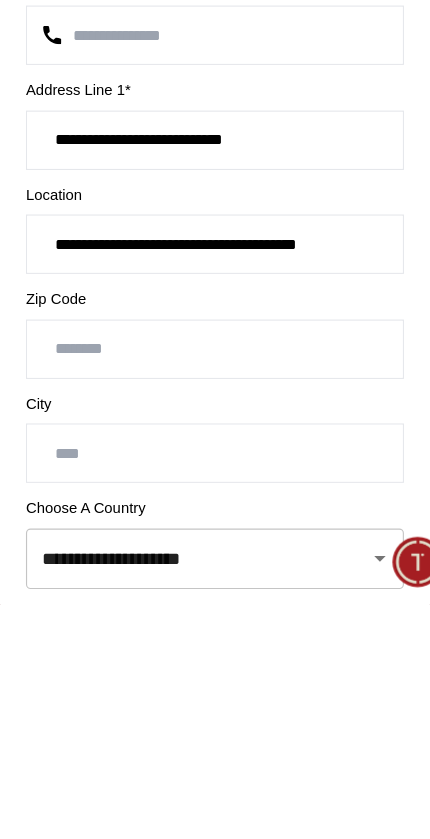 click at bounding box center [215, 707] 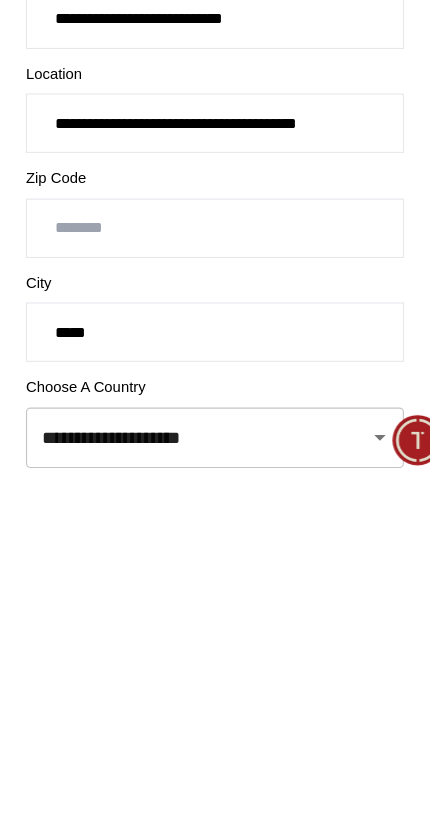 type on "*****" 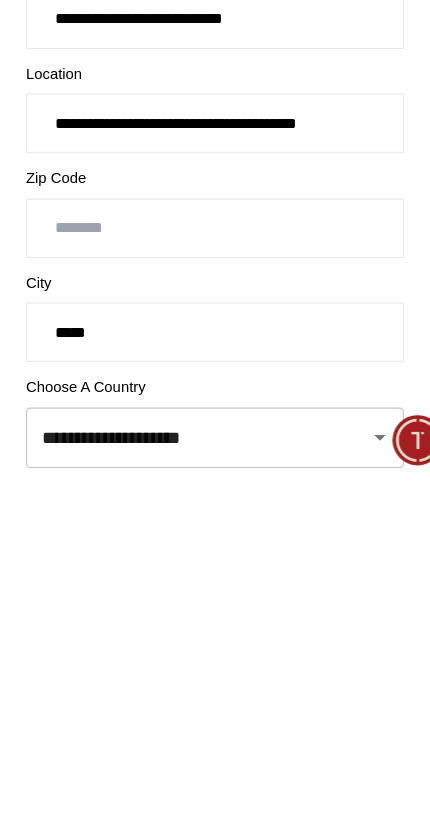 scroll, scrollTop: 388, scrollLeft: 0, axis: vertical 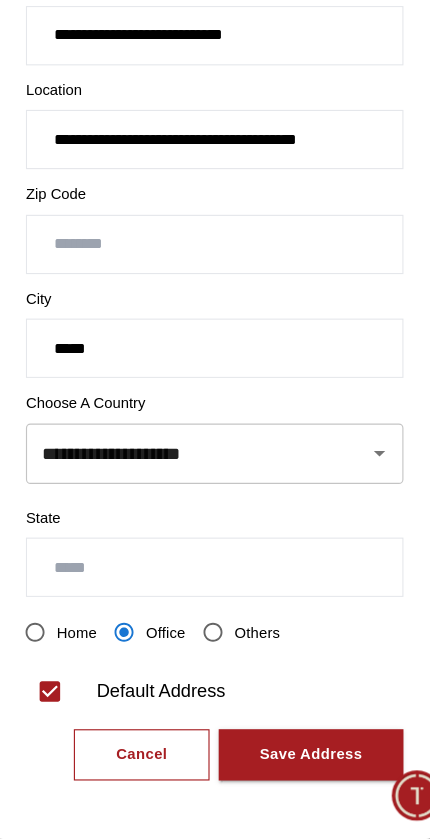 click at bounding box center (215, 602) 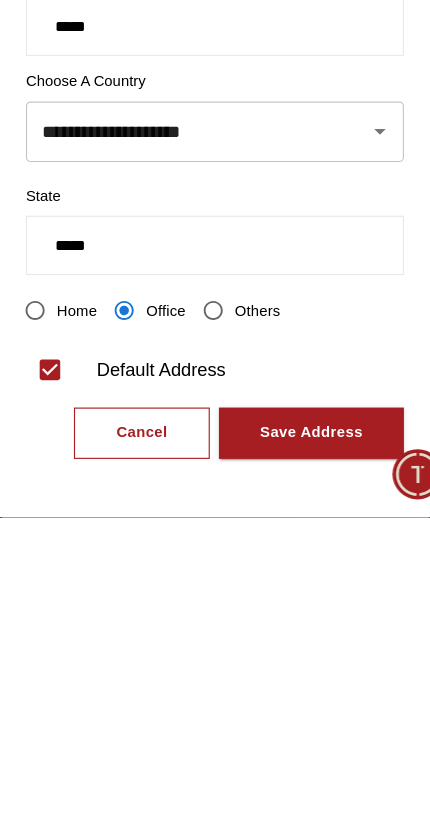 type on "*****" 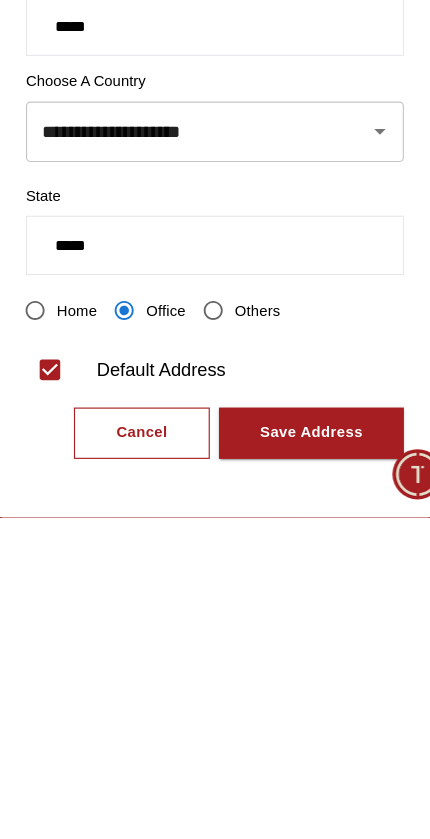 scroll, scrollTop: 670, scrollLeft: 0, axis: vertical 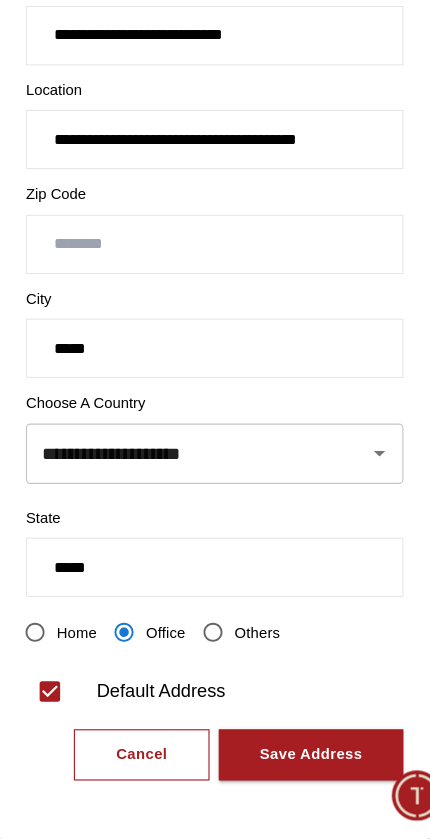 click on "Save Address" at bounding box center [300, 766] 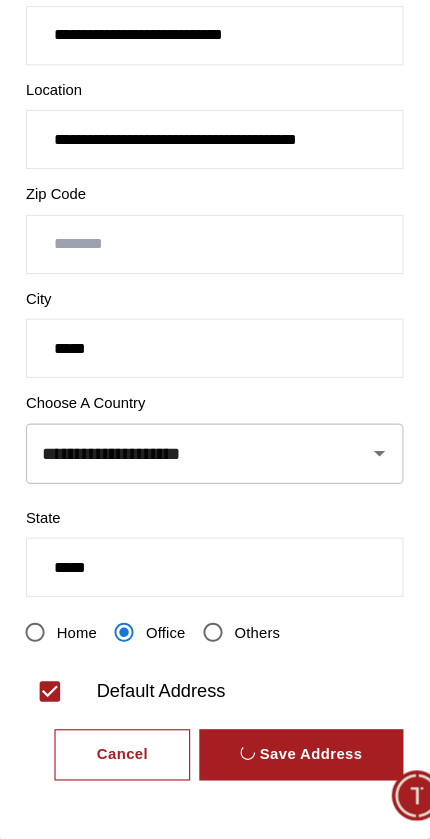 scroll, scrollTop: 0, scrollLeft: 0, axis: both 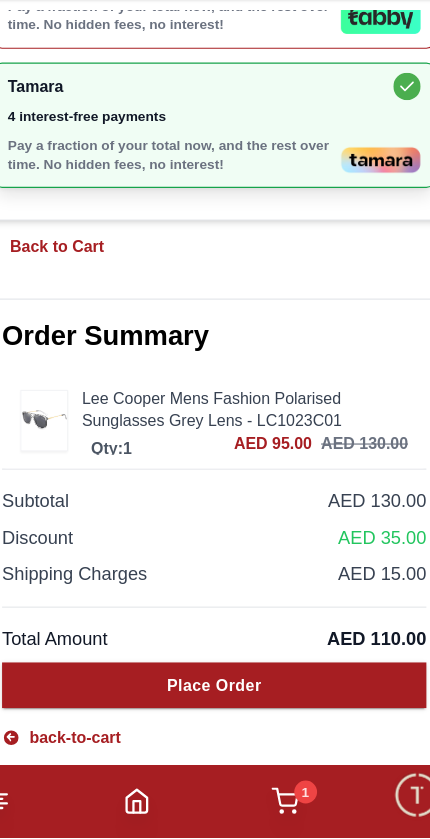 click on "Place Order" at bounding box center (215, 705) 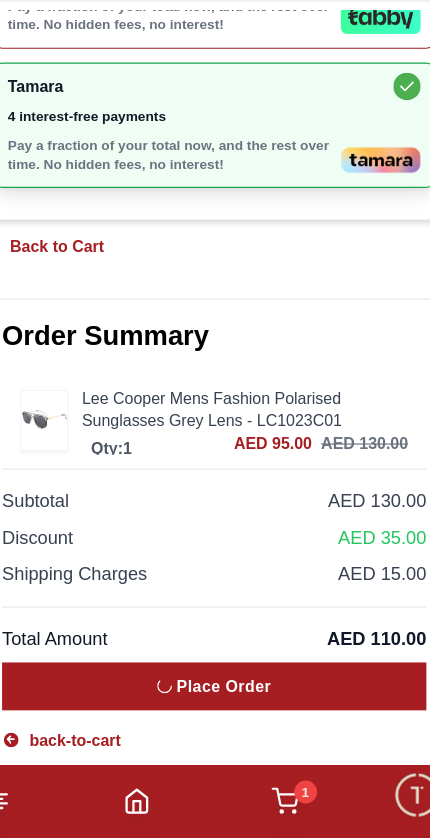 scroll, scrollTop: 1062, scrollLeft: 0, axis: vertical 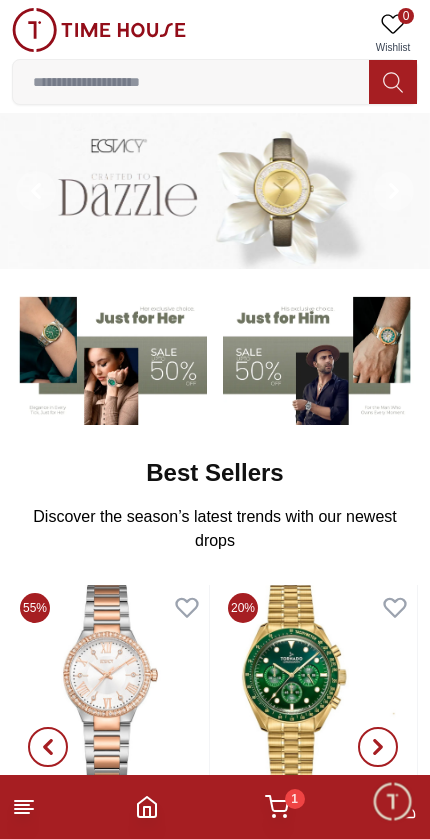click on "1" at bounding box center (295, 799) 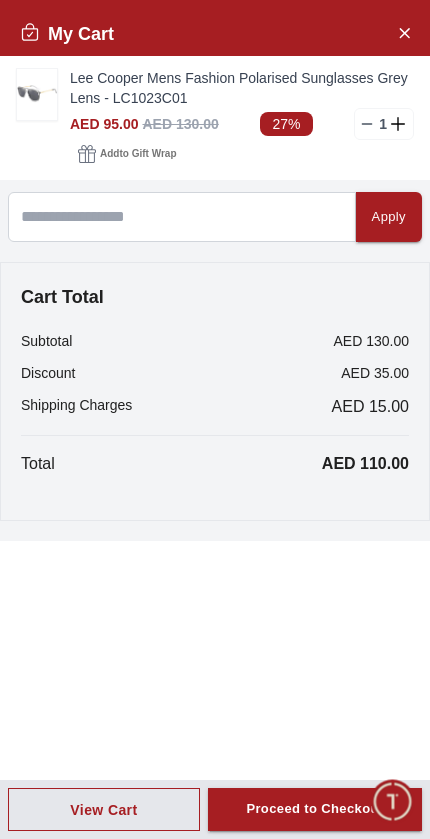 click at bounding box center [37, 94] 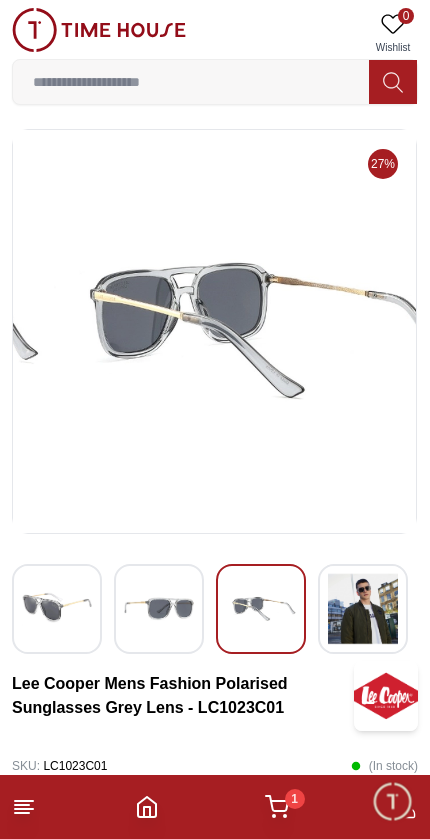 scroll, scrollTop: 0, scrollLeft: 0, axis: both 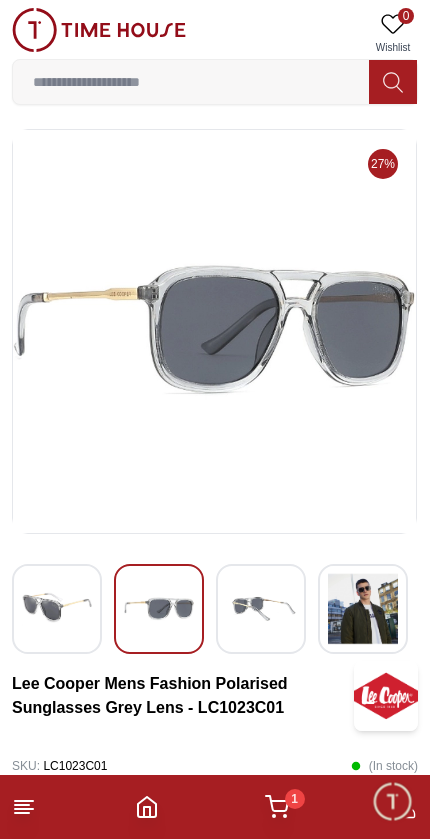 click at bounding box center [214, 331] 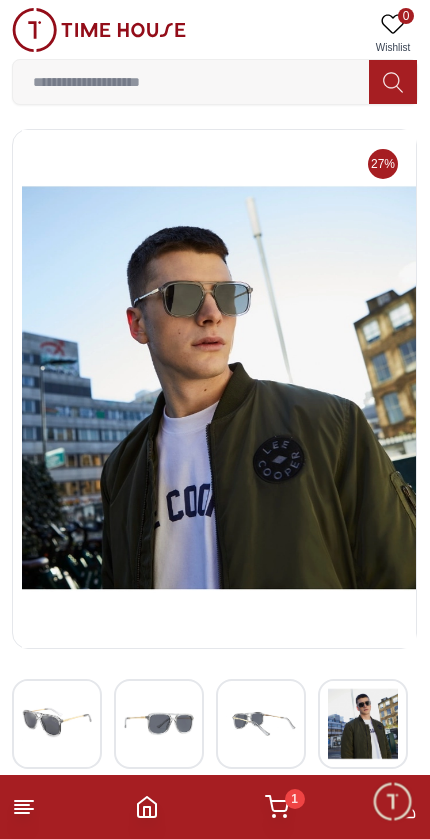 click on "1" at bounding box center [277, 807] 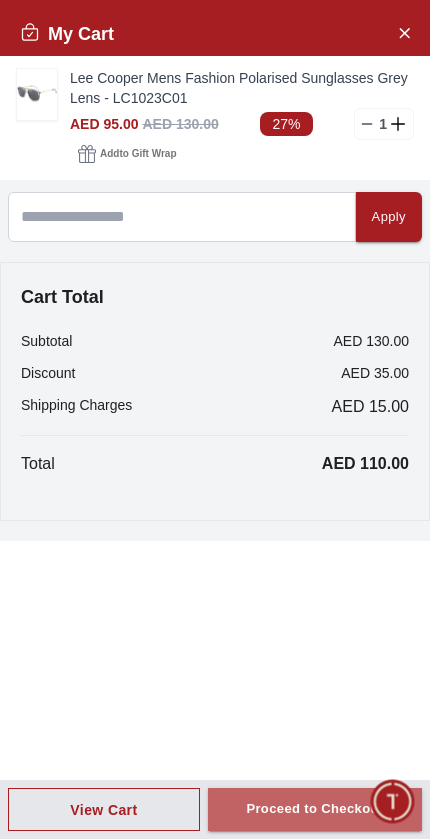 click on "Proceed to Checkout" at bounding box center (314, 809) 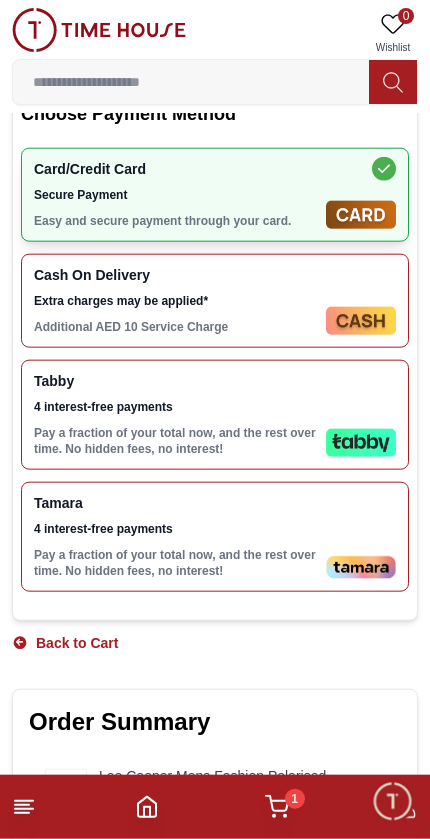 scroll, scrollTop: 739, scrollLeft: 0, axis: vertical 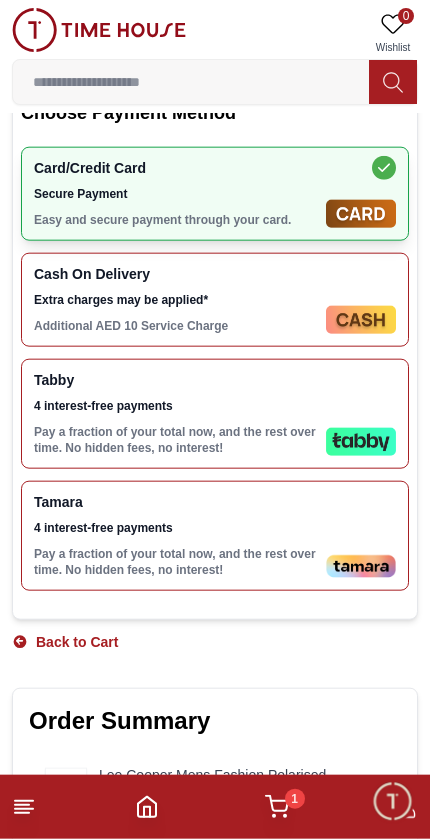 click on "Tamara 4 interest-free payments Pay a fraction of your total now, and the rest over time. No hidden fees, no interest!" at bounding box center (215, 536) 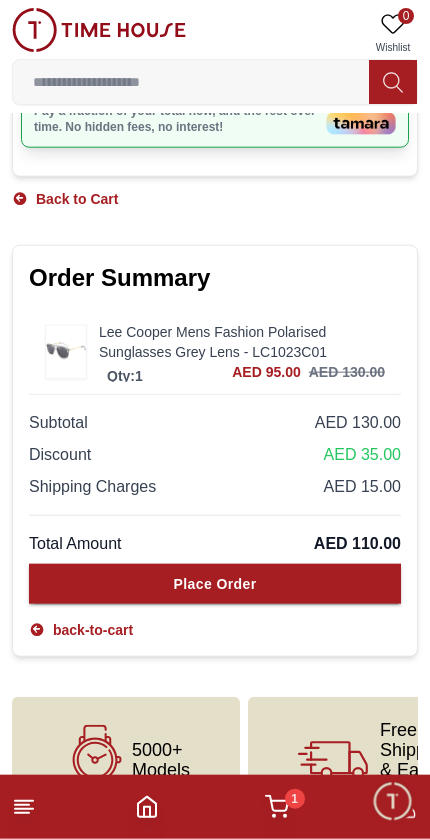 scroll, scrollTop: 1184, scrollLeft: 0, axis: vertical 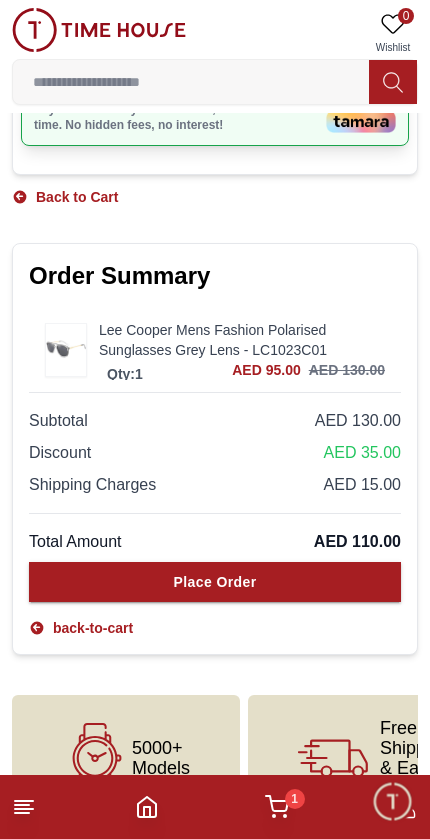 click on "Place Order" at bounding box center (215, 582) 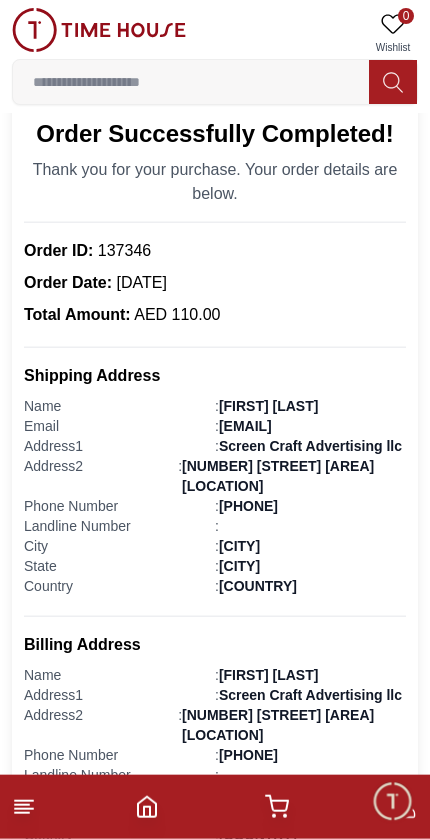 scroll, scrollTop: 152, scrollLeft: 0, axis: vertical 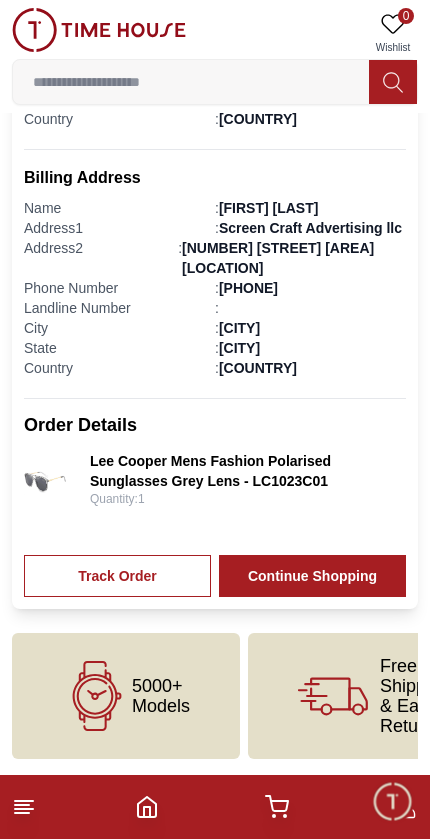 click on "Track Order" at bounding box center [117, 576] 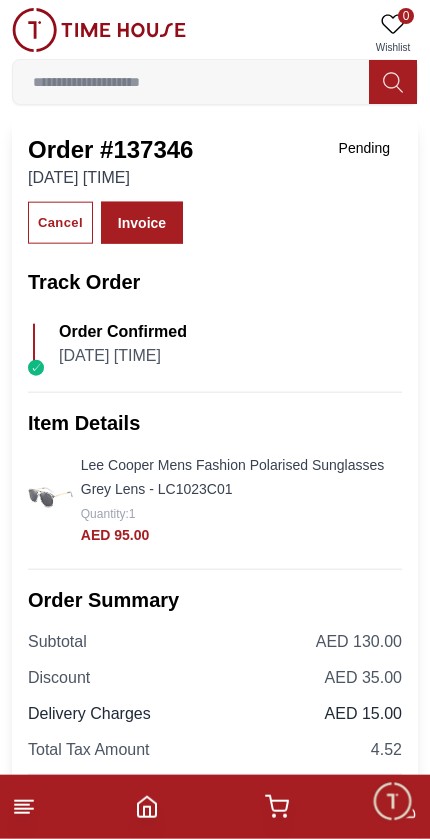 scroll, scrollTop: 0, scrollLeft: 0, axis: both 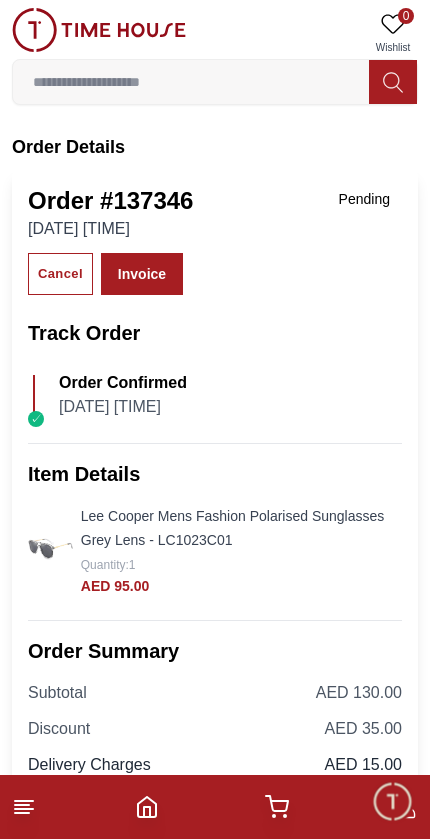 click on "Invoice" at bounding box center (142, 274) 